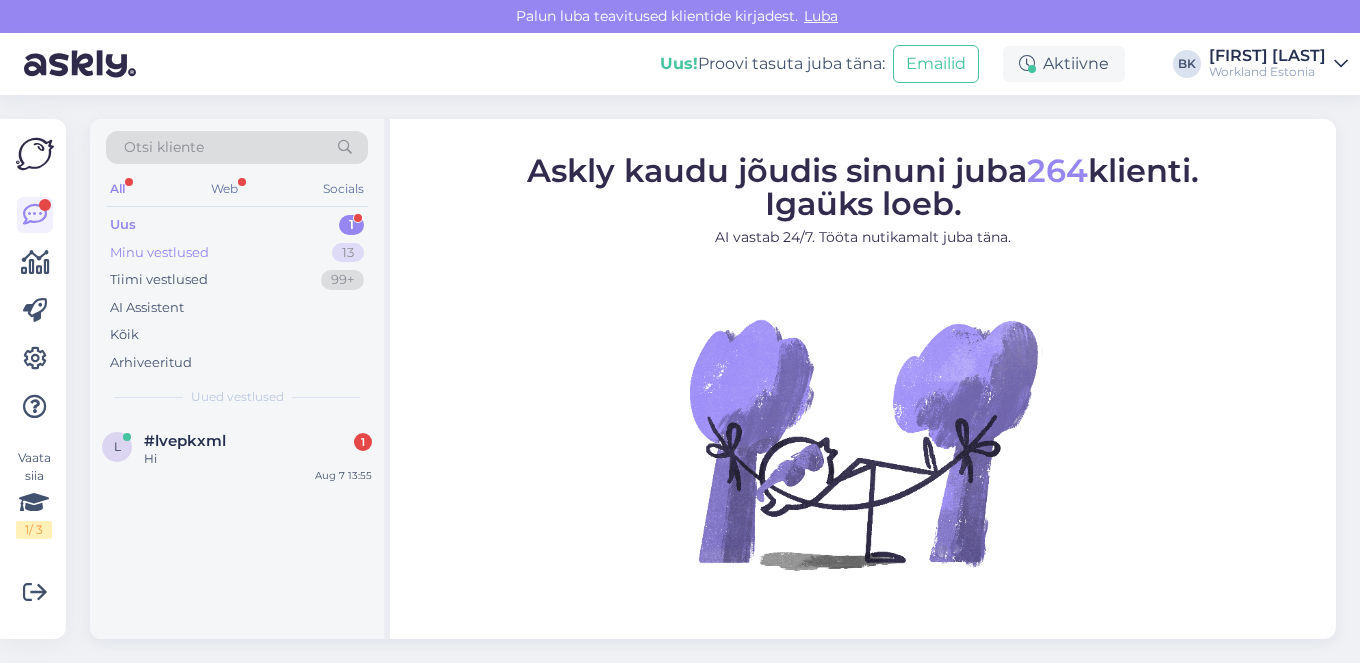 scroll, scrollTop: 0, scrollLeft: 0, axis: both 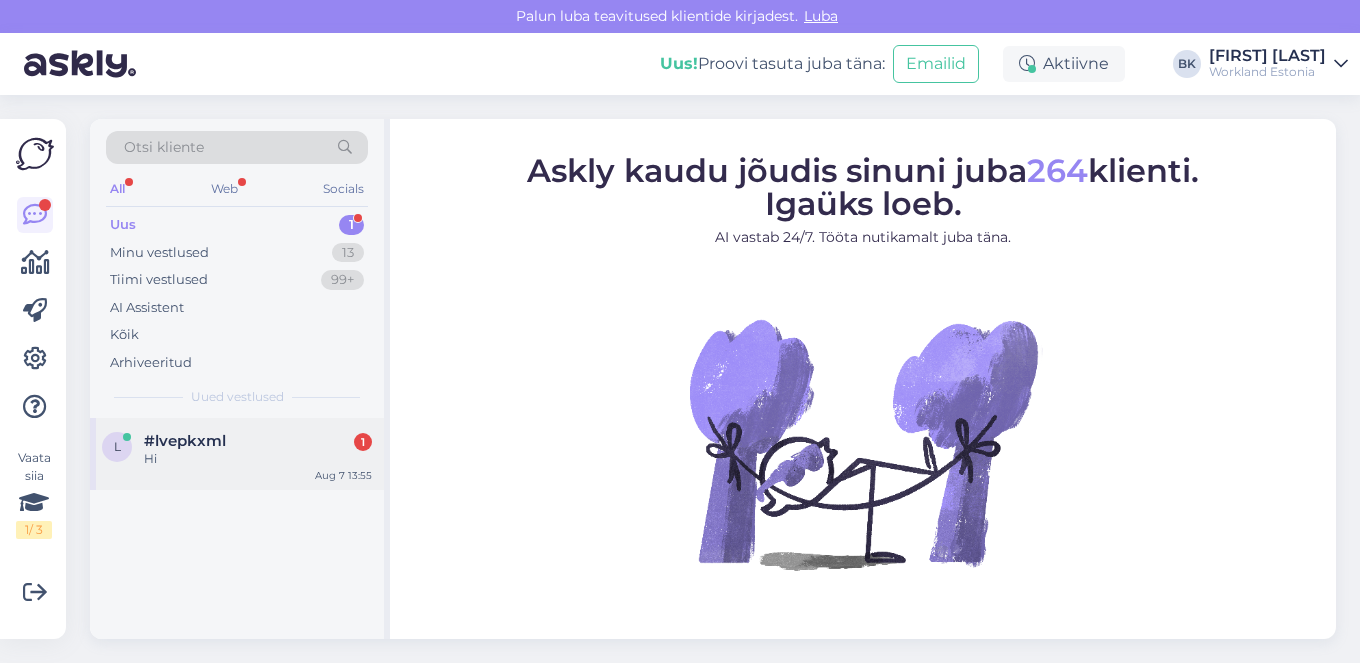 click on "Hi" at bounding box center (258, 459) 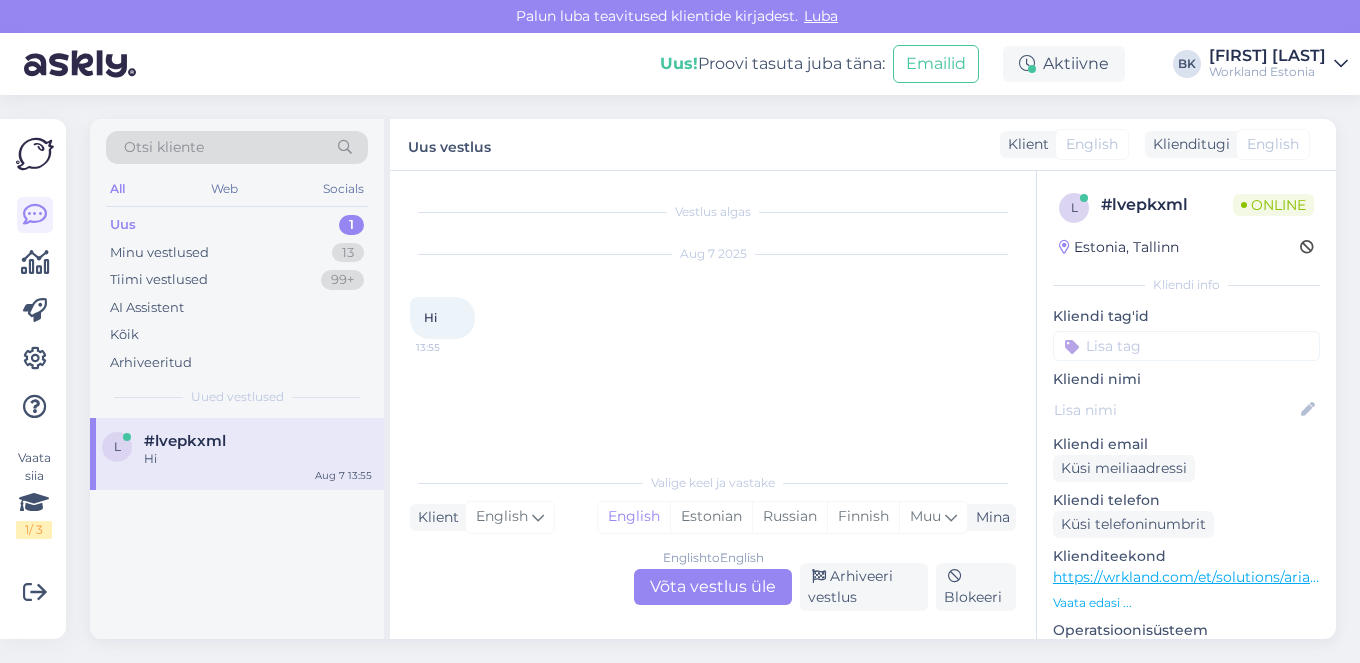 click on "English  to  English Võta vestlus üle" at bounding box center [713, 587] 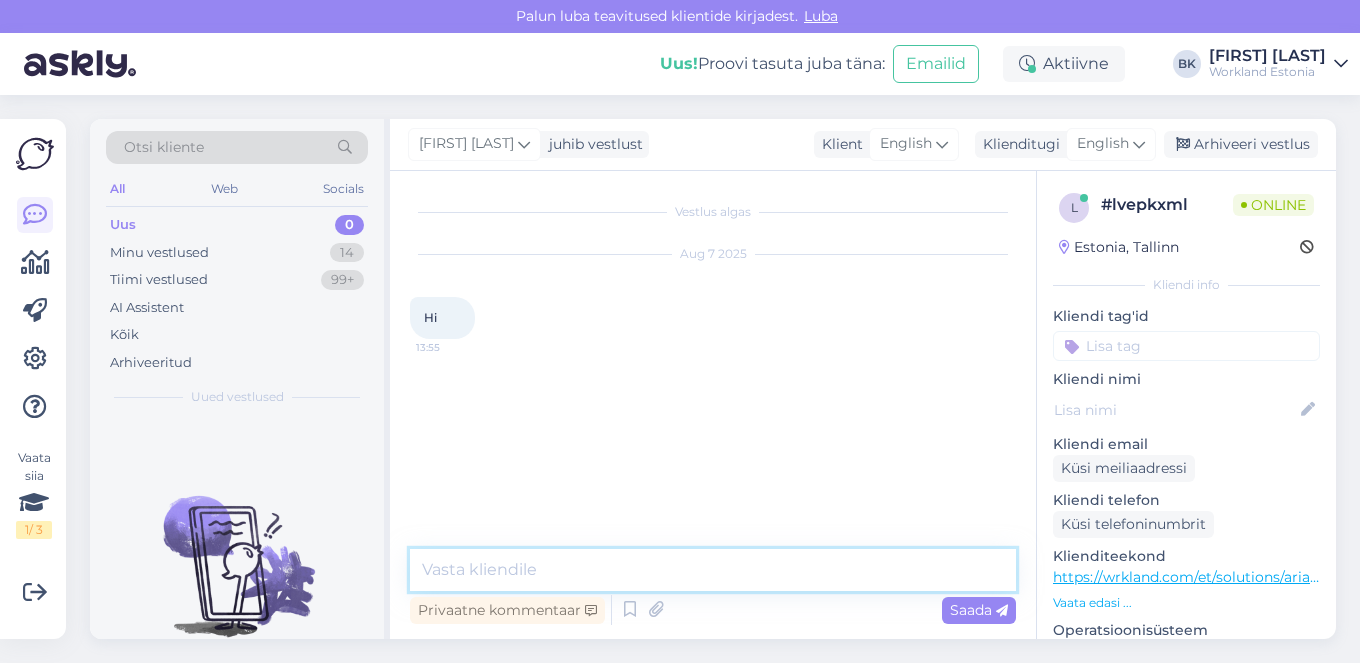 click at bounding box center [713, 570] 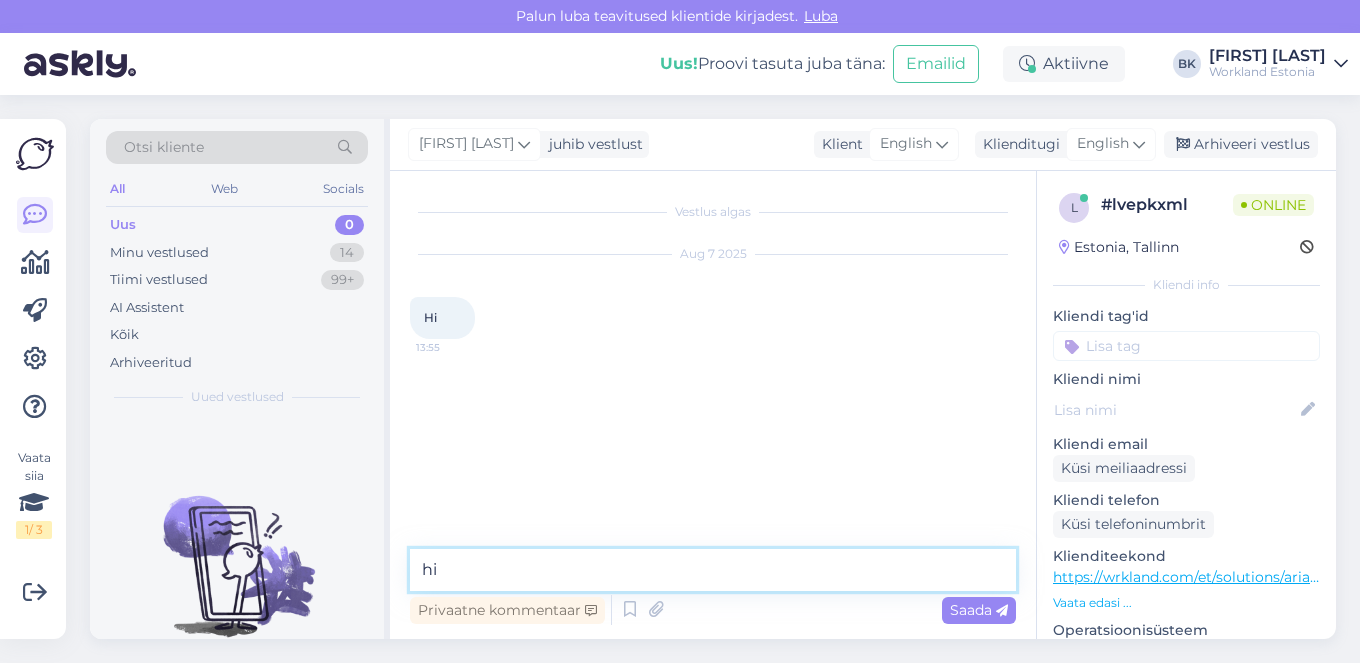 type on "h" 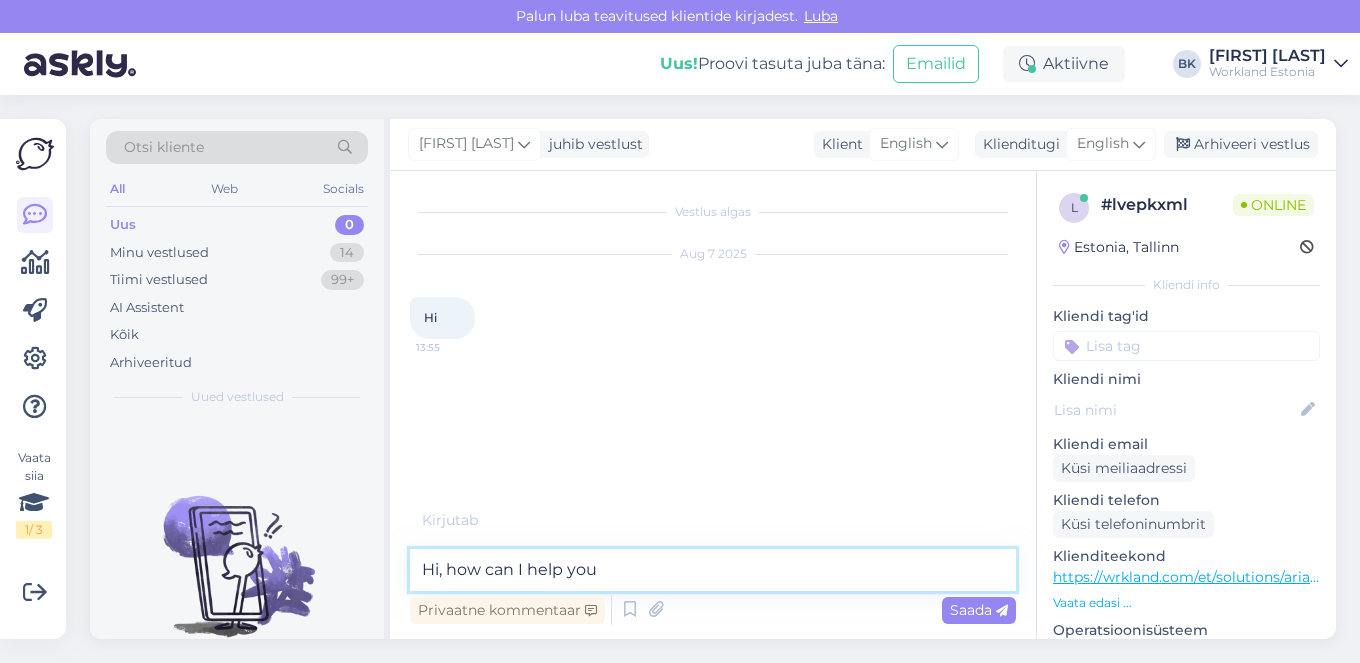 type on "Hi, how can I help you?" 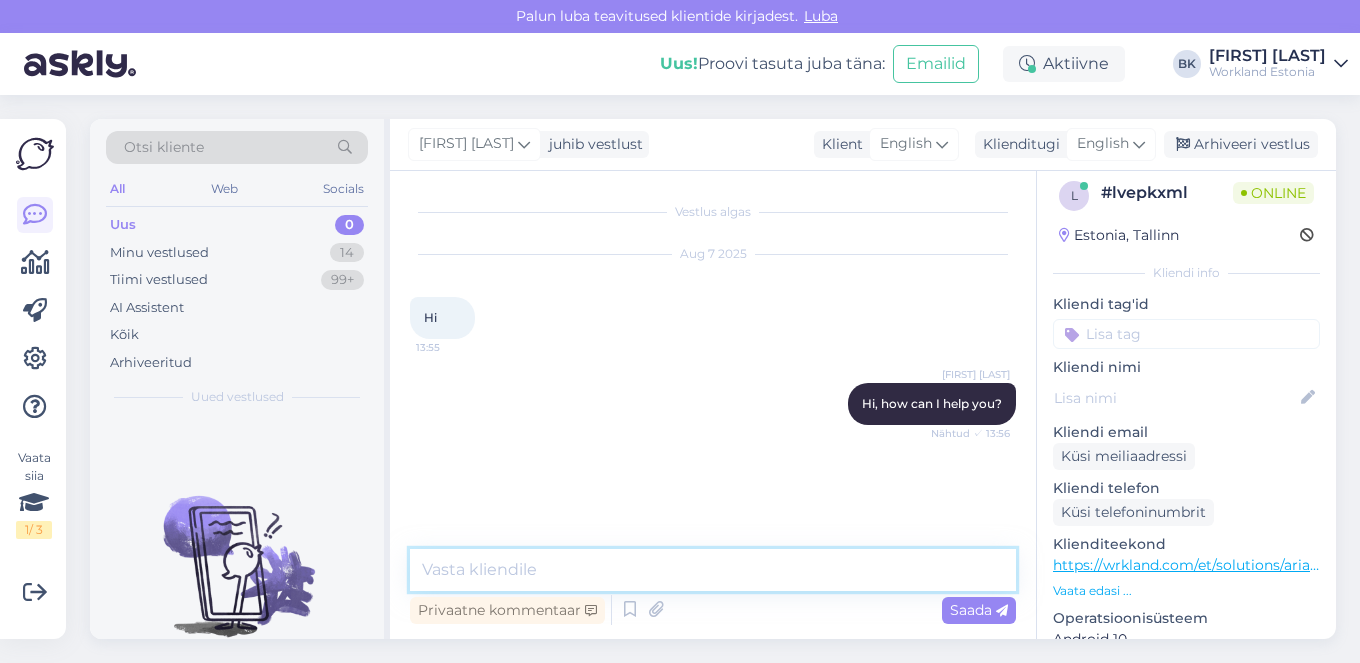 scroll, scrollTop: 0, scrollLeft: 0, axis: both 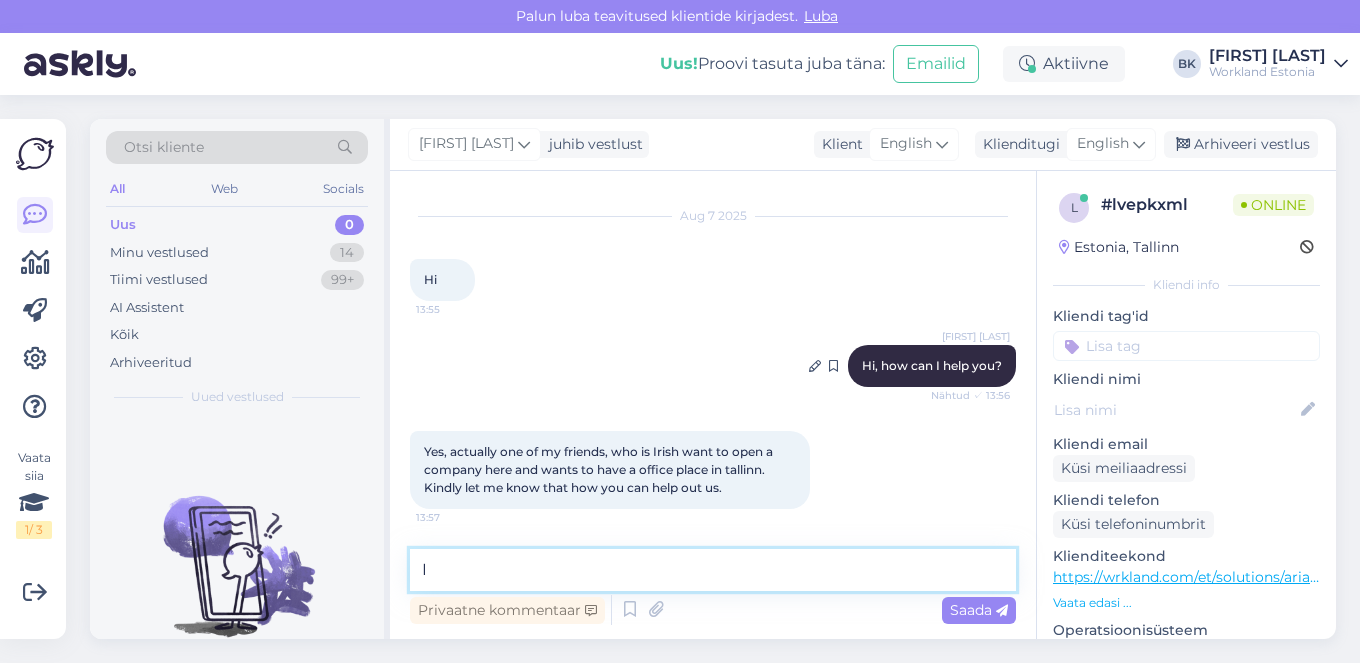 type on "I" 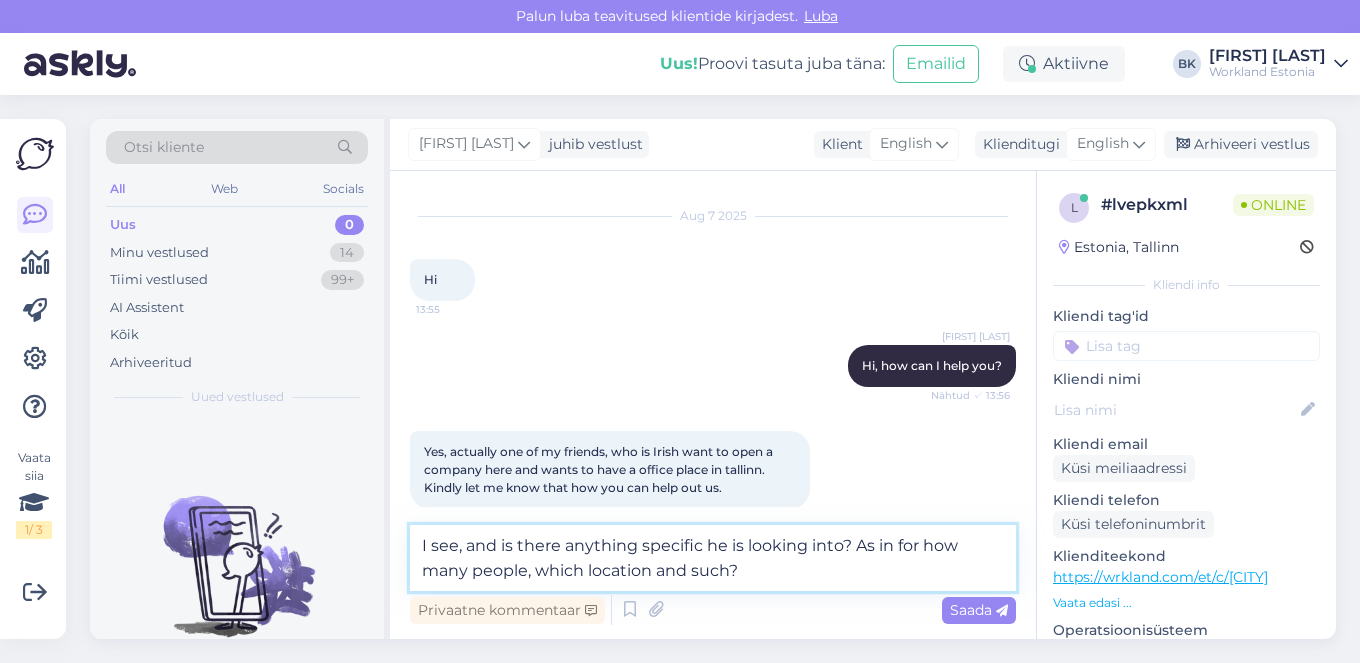 click on "I see, and is there anything specific he is looking into? As in for how many people, which location and such?" at bounding box center (713, 558) 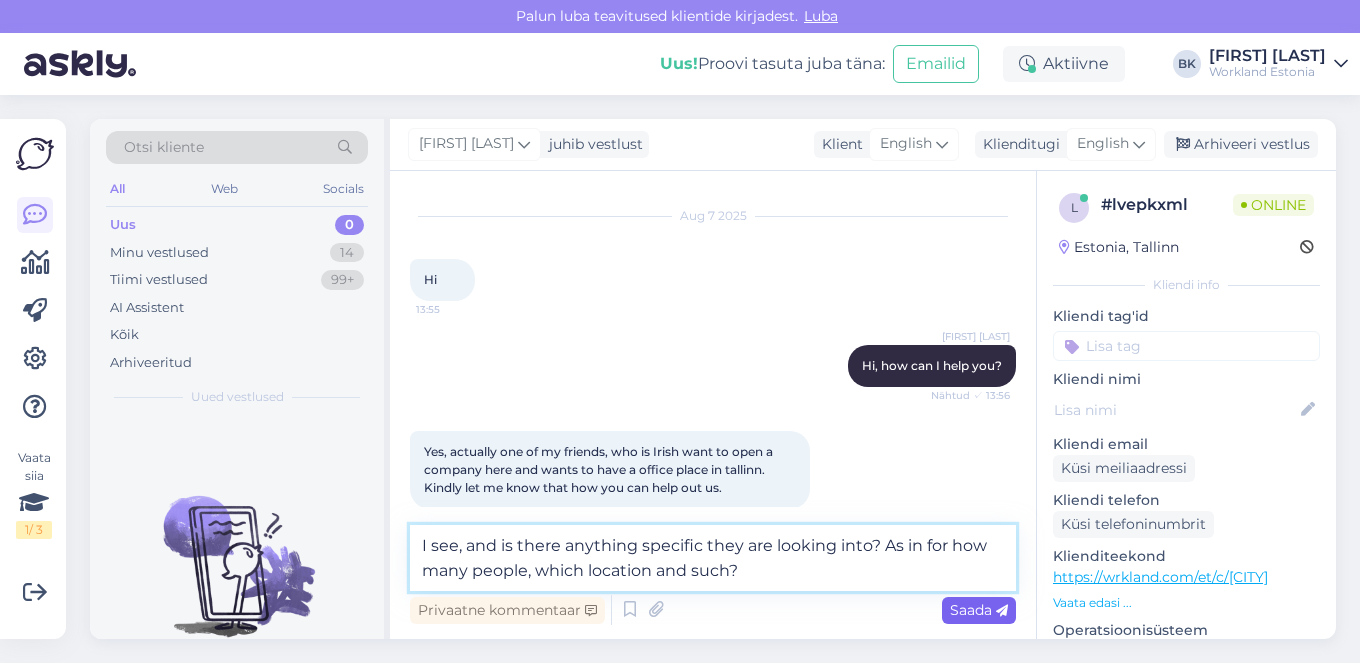 type on "I see, and is there anything specific they are looking into? As in for how many people, which location and such?" 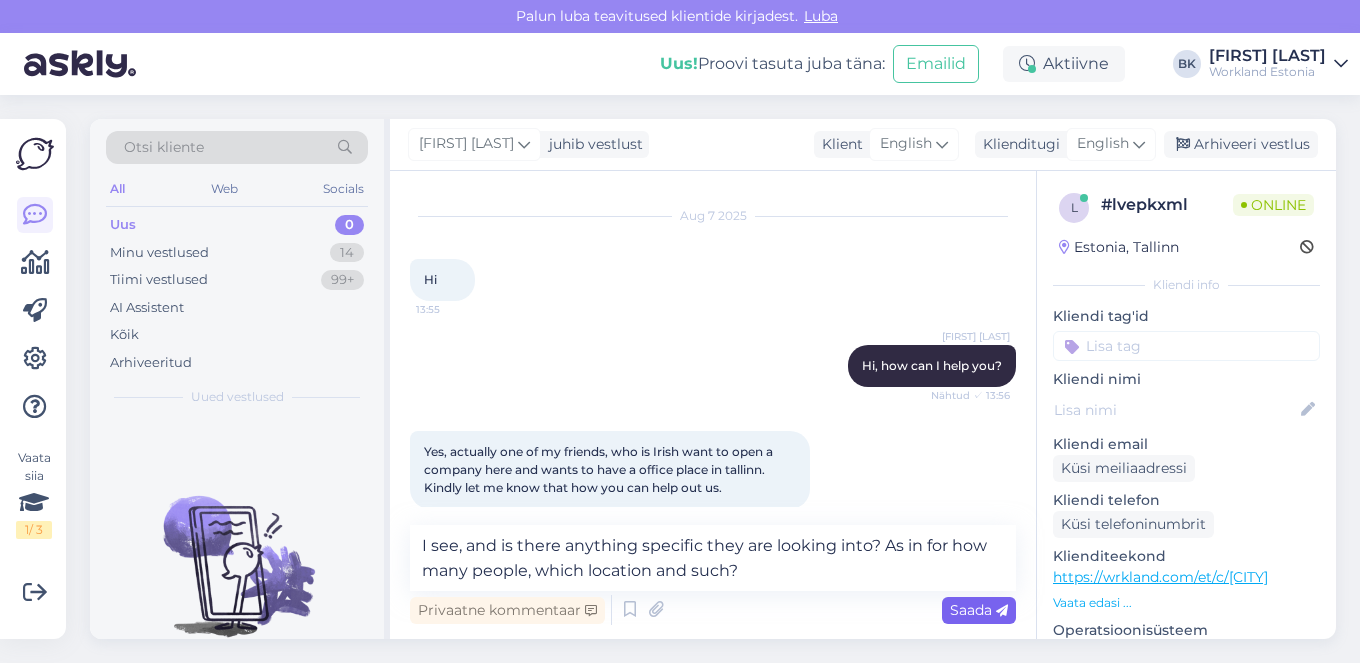 click on "Saada" at bounding box center [979, 610] 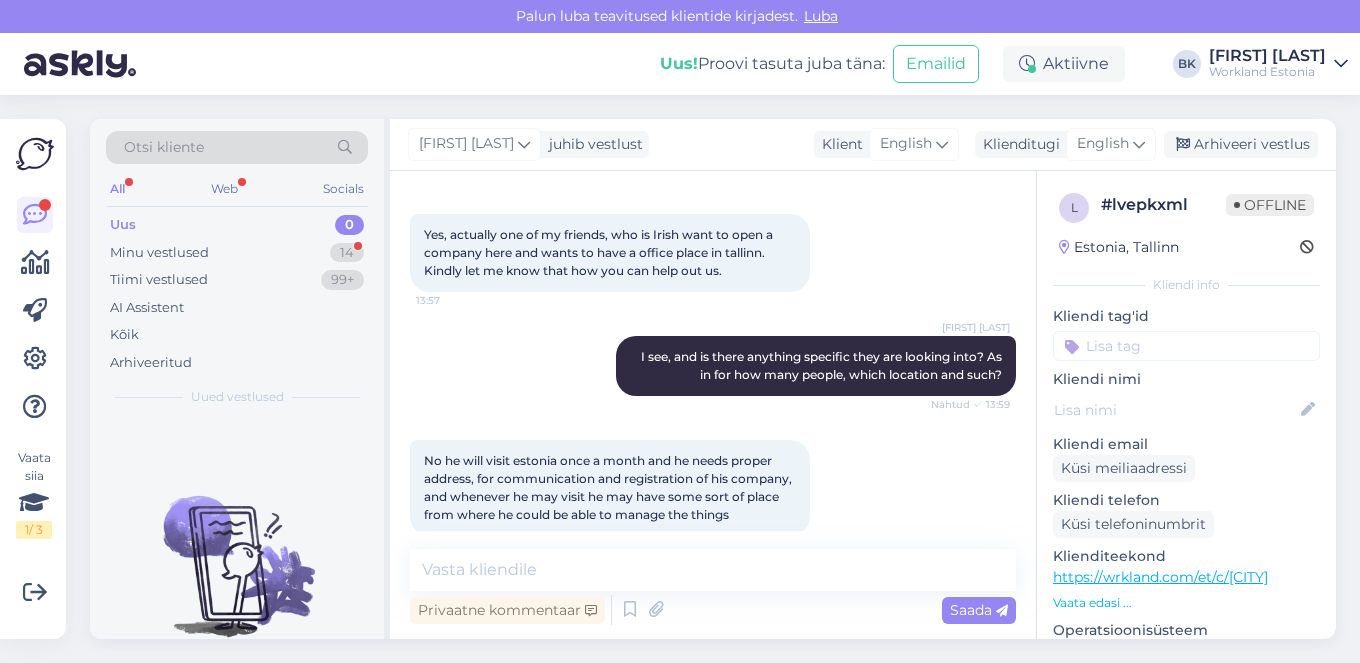 scroll, scrollTop: 282, scrollLeft: 0, axis: vertical 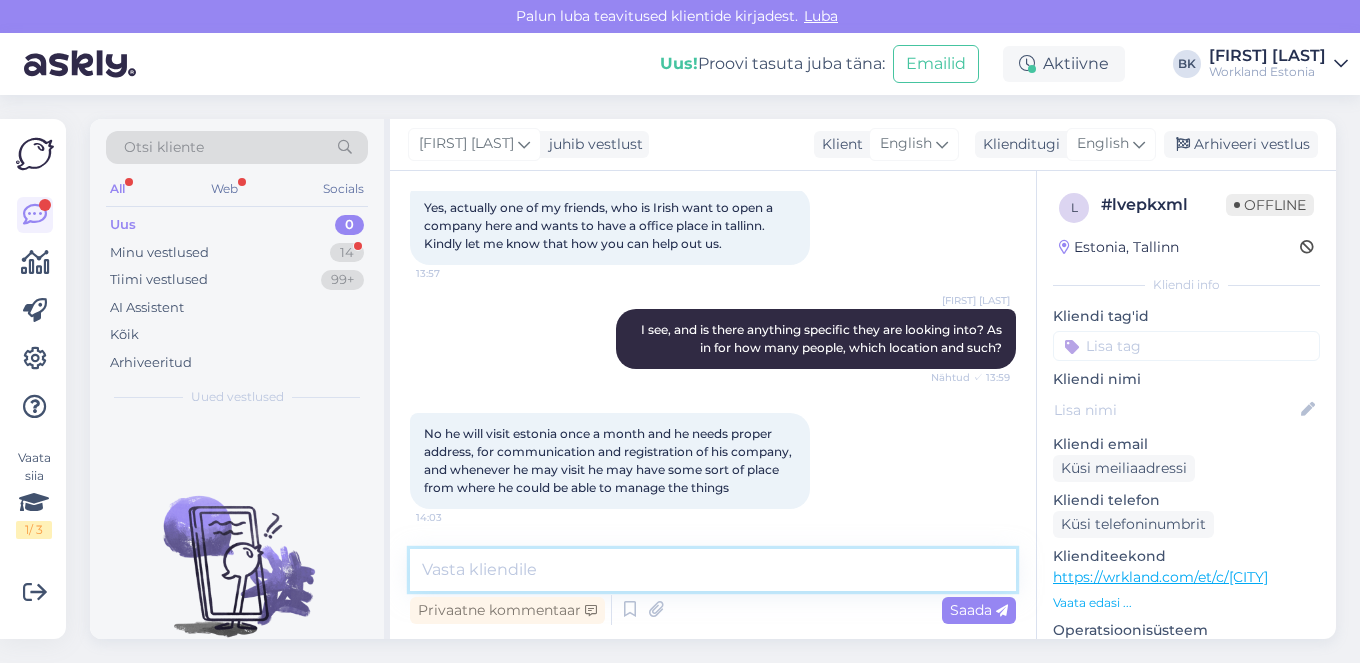 click at bounding box center [713, 570] 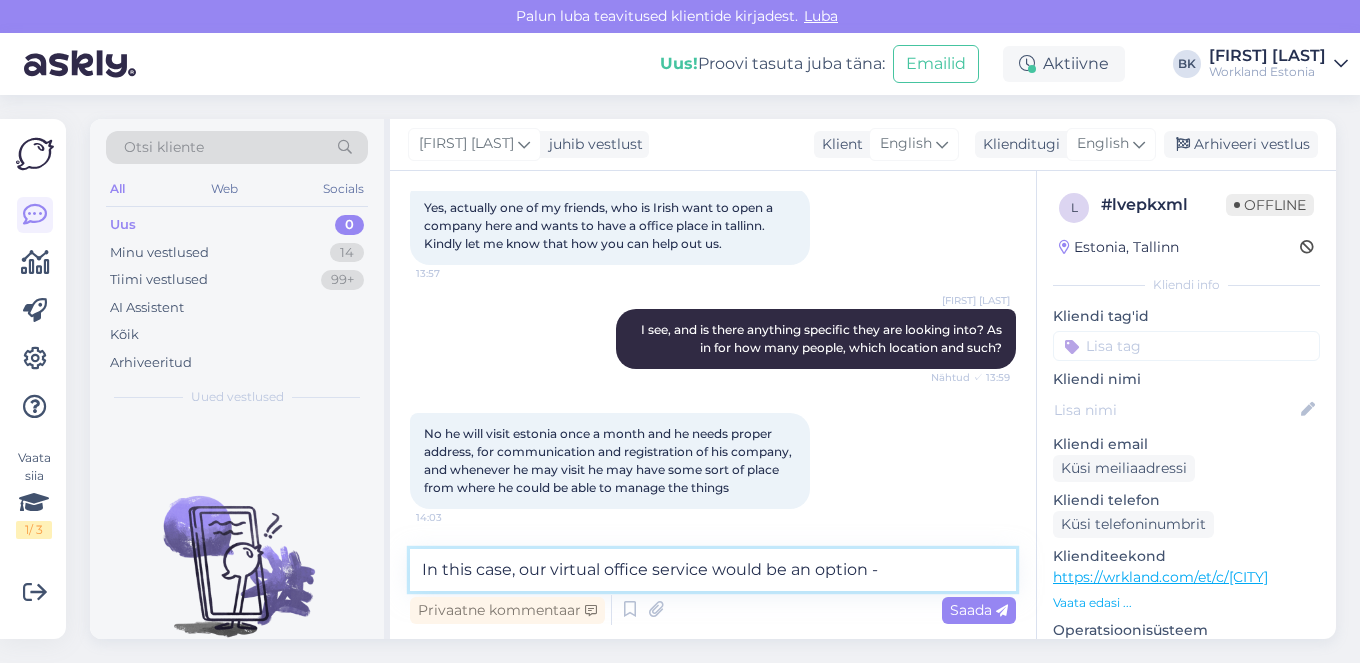 paste on "https://wrkland.com/solutions/business-address" 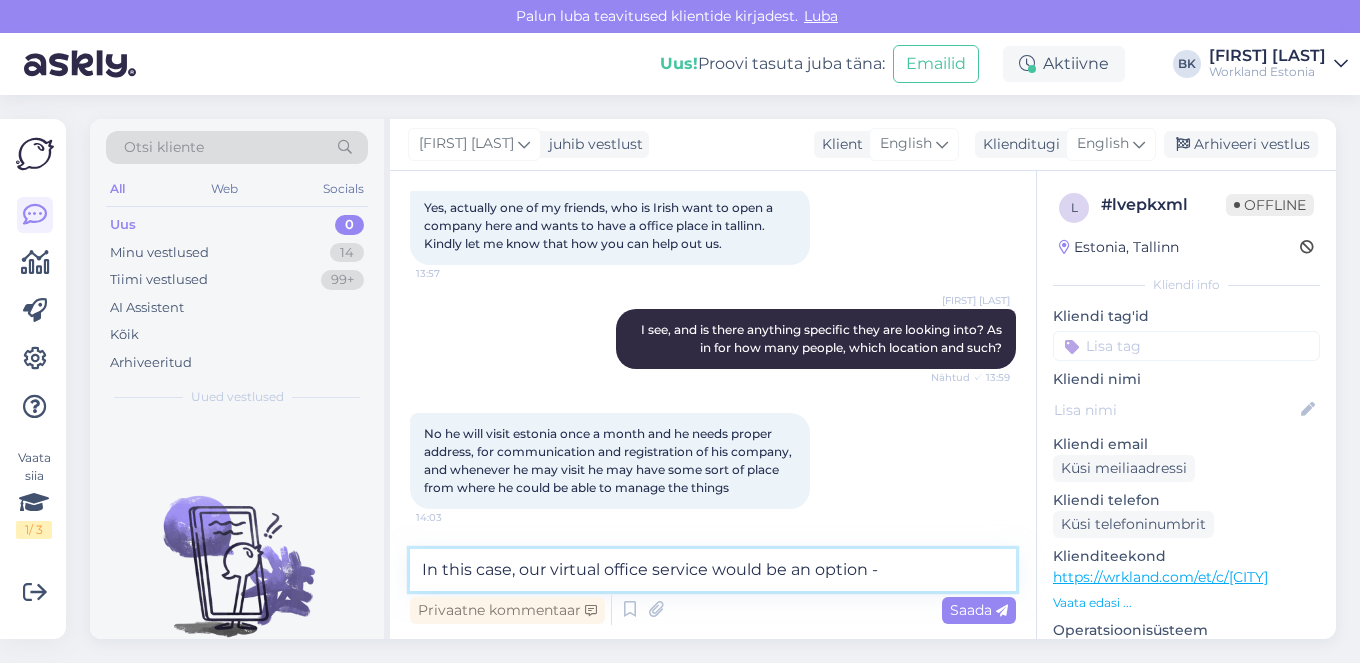 type on "In this case, our virtual office service would be an option - https://wrkland.com/solutions/business-address" 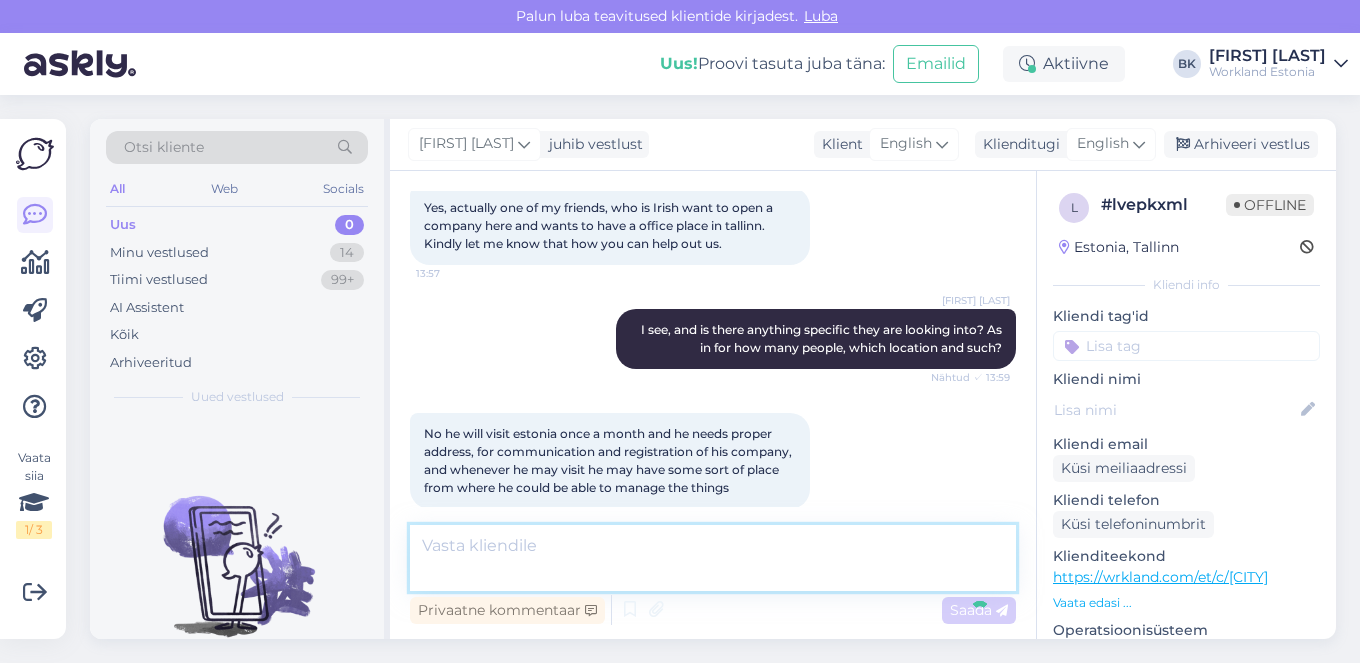 scroll, scrollTop: 386, scrollLeft: 0, axis: vertical 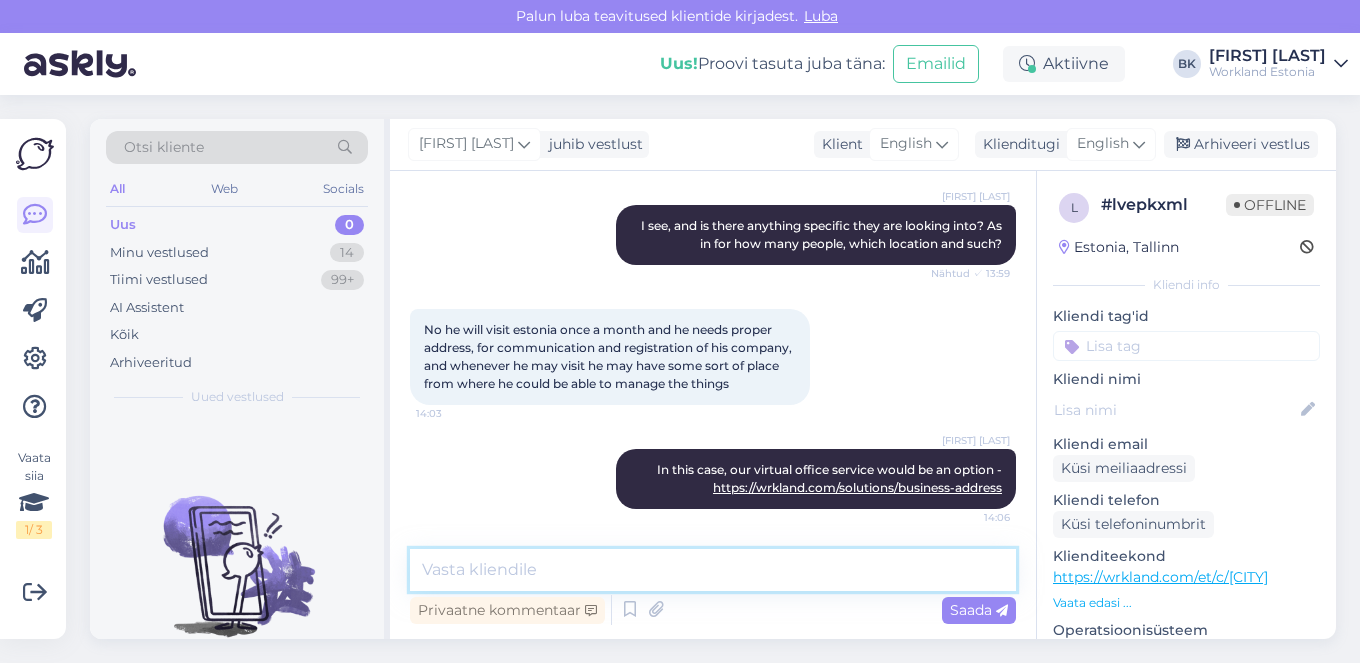 paste on "https://booking.wrkland.com/day-pass?_gl=1*18n2m31*_gcl_au*MTMxNDQwNTM2Ny4xNzQ3ODk2NTM2#googtrans(en|en)" 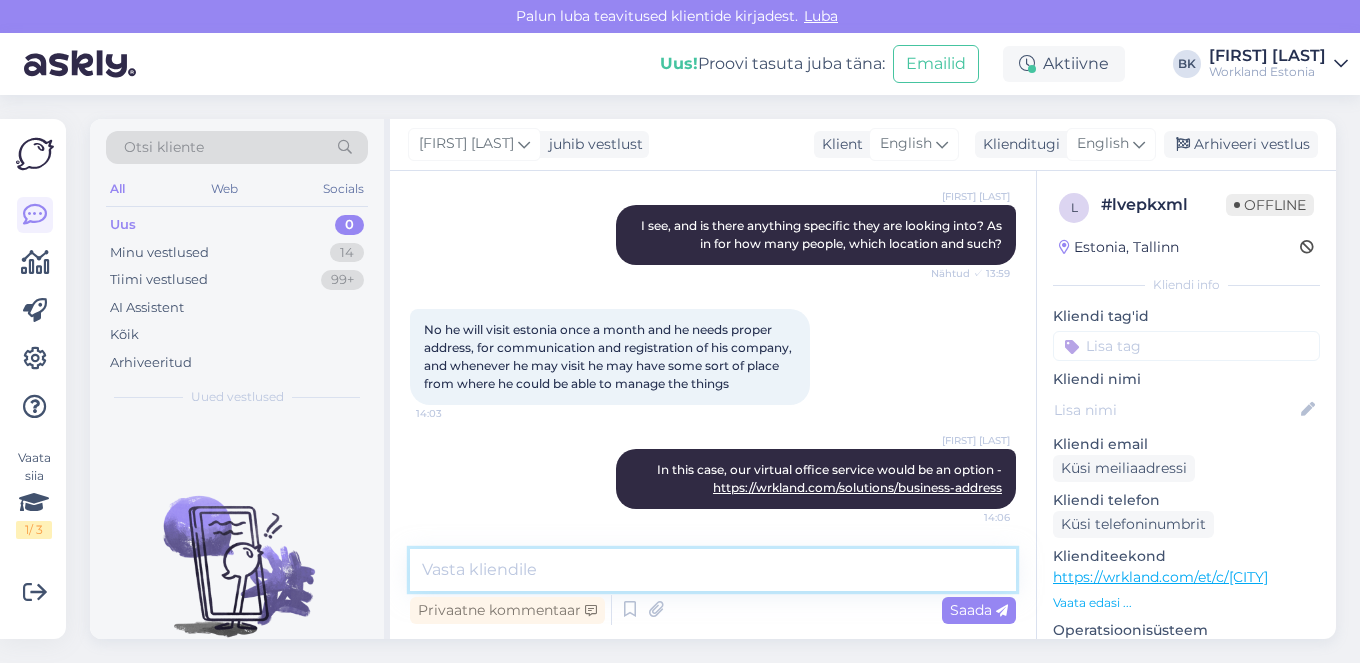type on "https://booking.wrkland.com/day-pass?_gl=1*18n2m31*_gcl_au*MTMxNDQwNTM2Ny4xNzQ3ODk2NTM2#googtrans(en|en)" 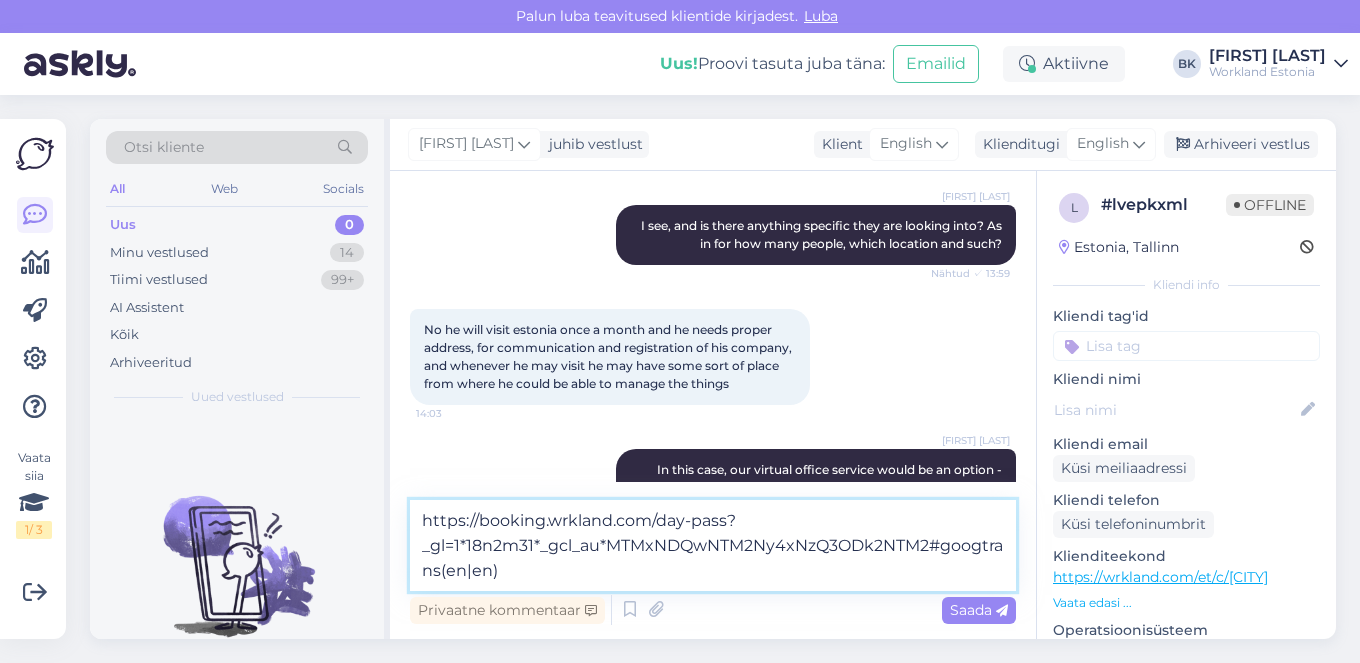 scroll, scrollTop: 410, scrollLeft: 0, axis: vertical 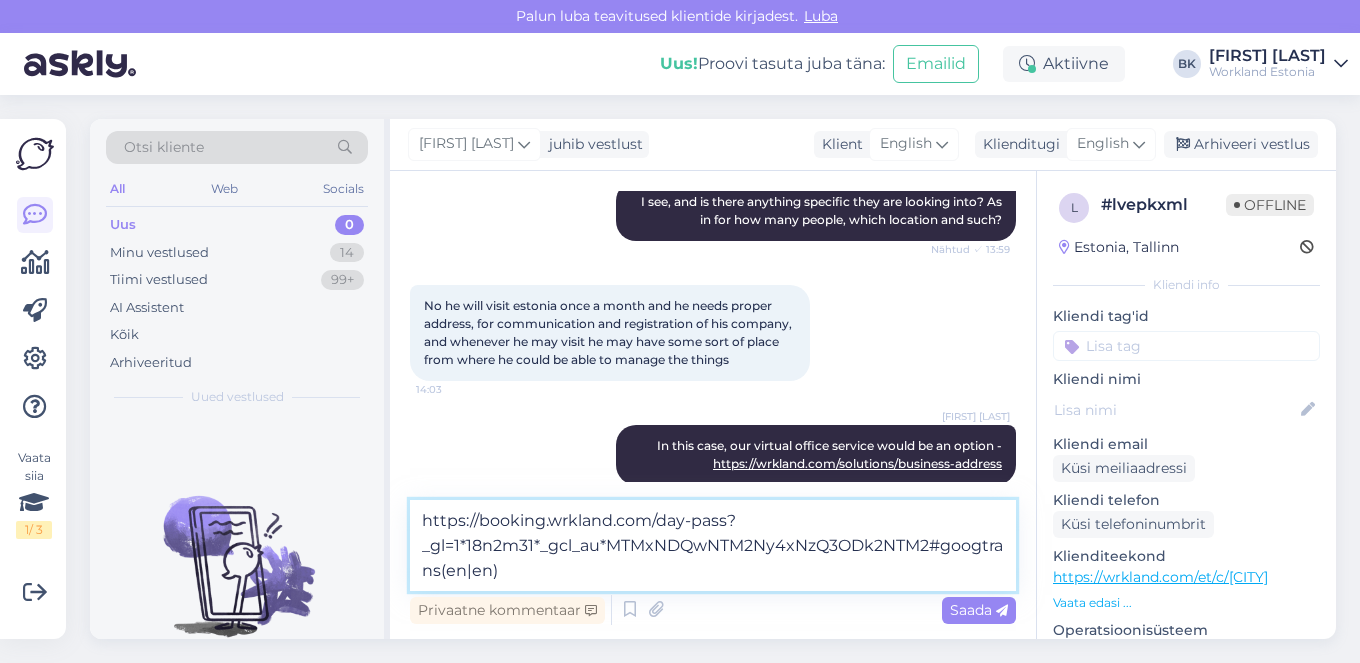 drag, startPoint x: 517, startPoint y: 580, endPoint x: 391, endPoint y: 508, distance: 145.12064 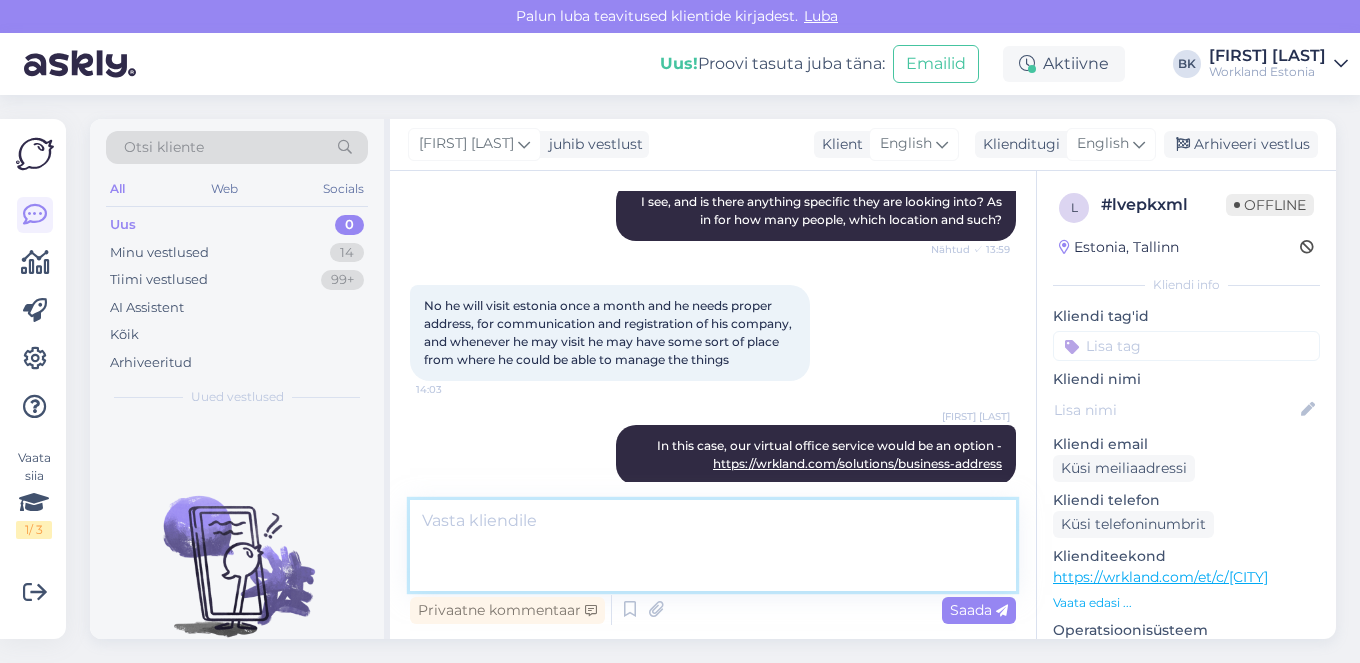 scroll, scrollTop: 386, scrollLeft: 0, axis: vertical 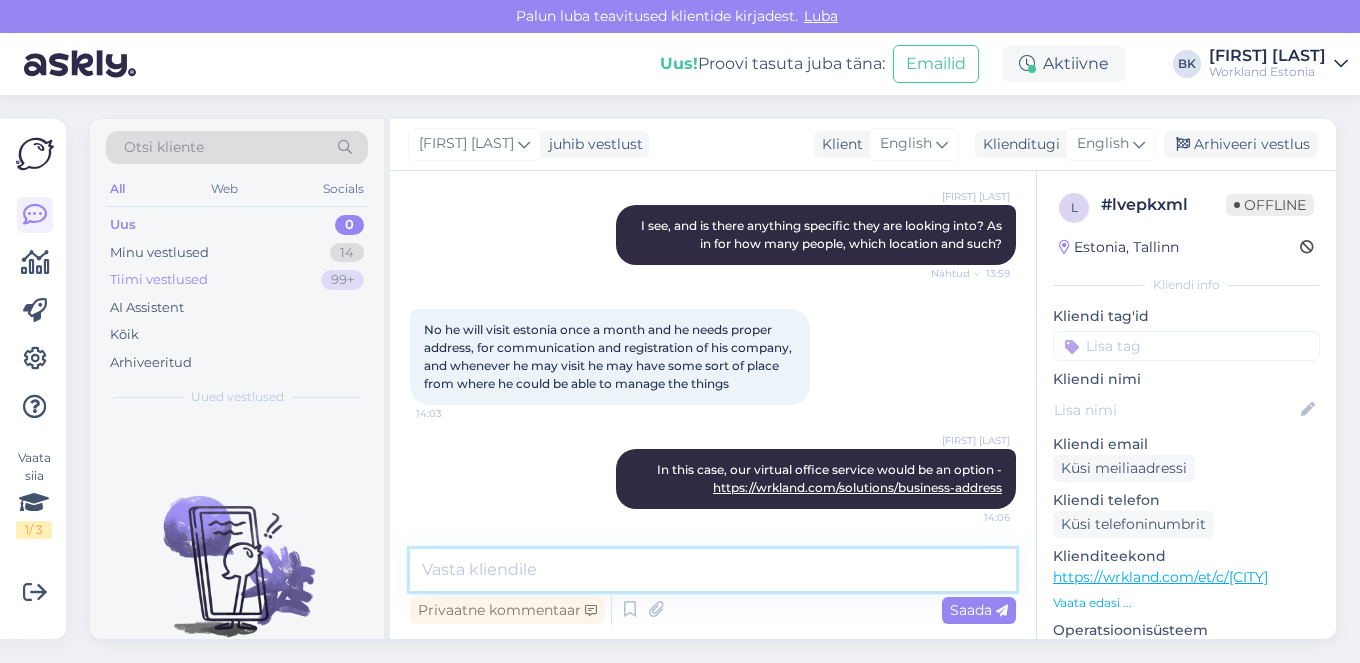 paste on "https://booking.wrkland.com/day-pass" 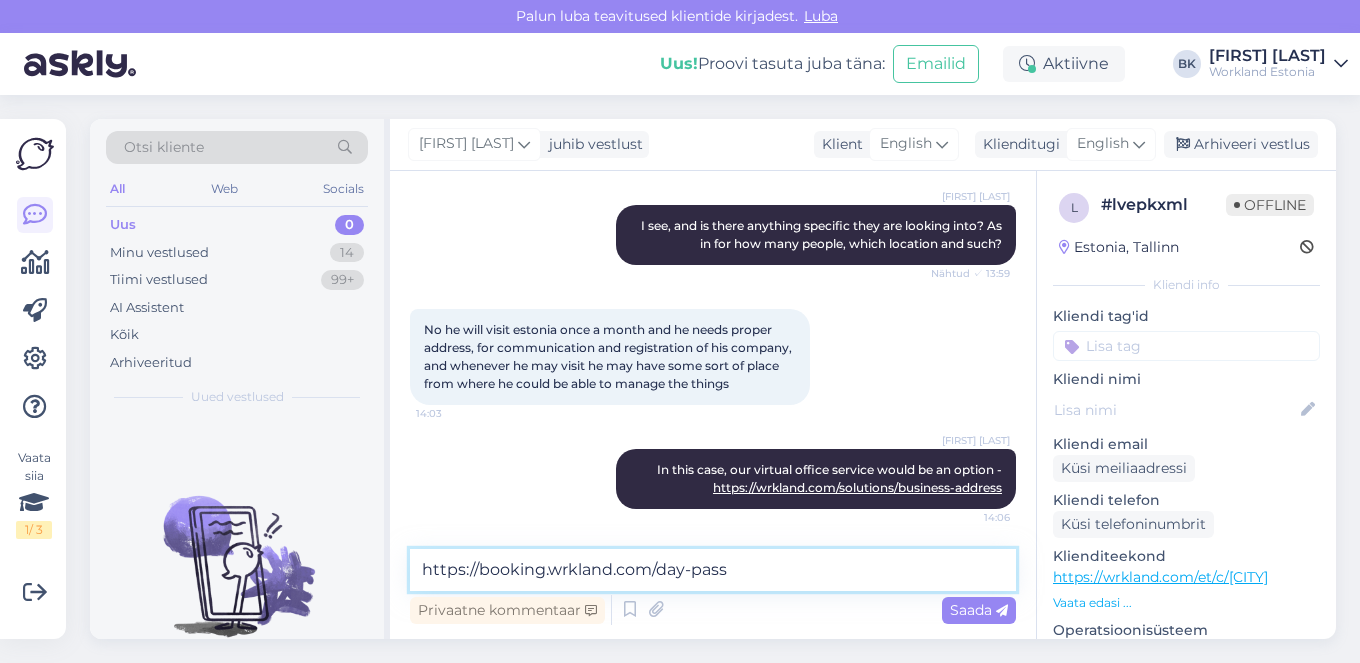 click on "https://booking.wrkland.com/day-pass" at bounding box center [713, 570] 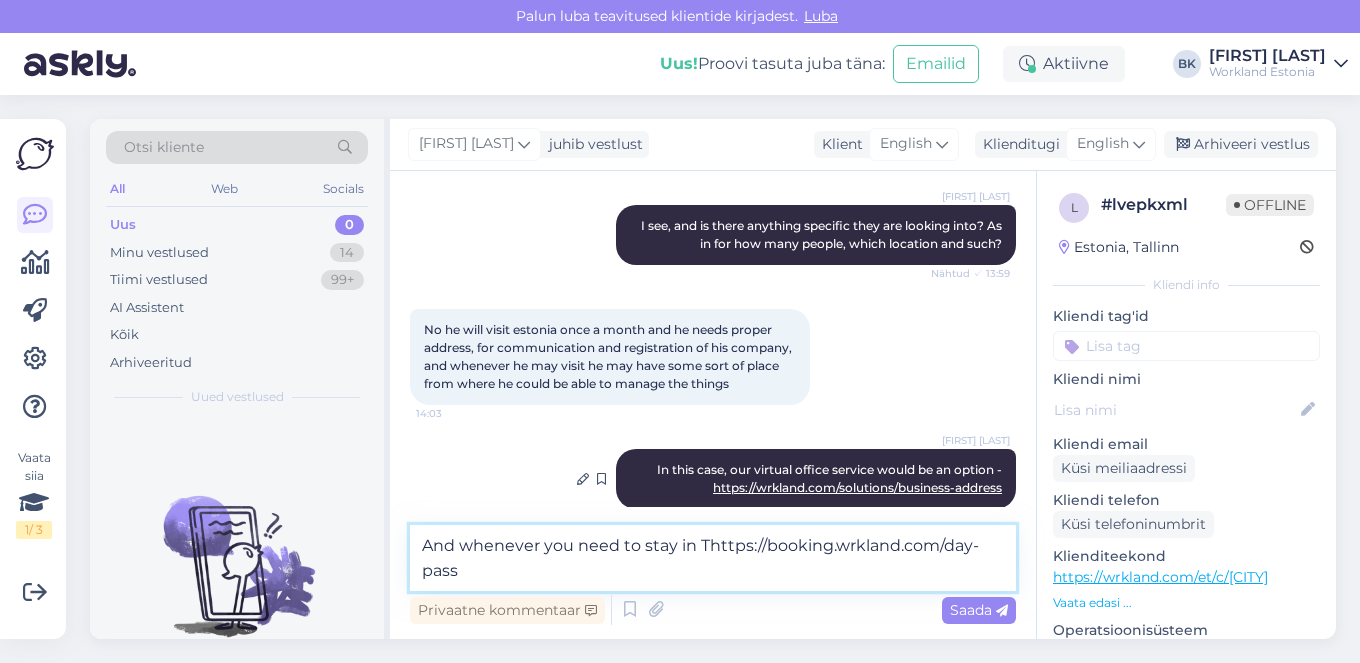 scroll, scrollTop: 410, scrollLeft: 0, axis: vertical 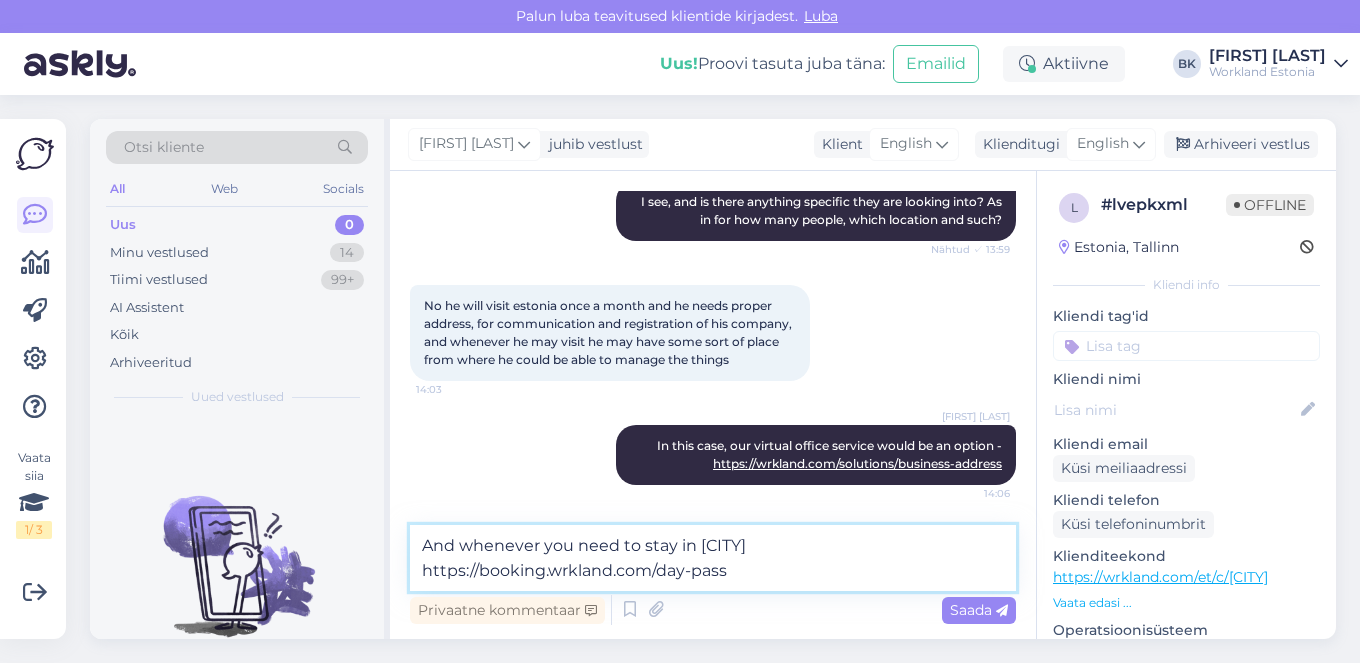 click on "And whenever you need to stay in [CITY] https://booking.wrkland.com/day-pass" at bounding box center [713, 558] 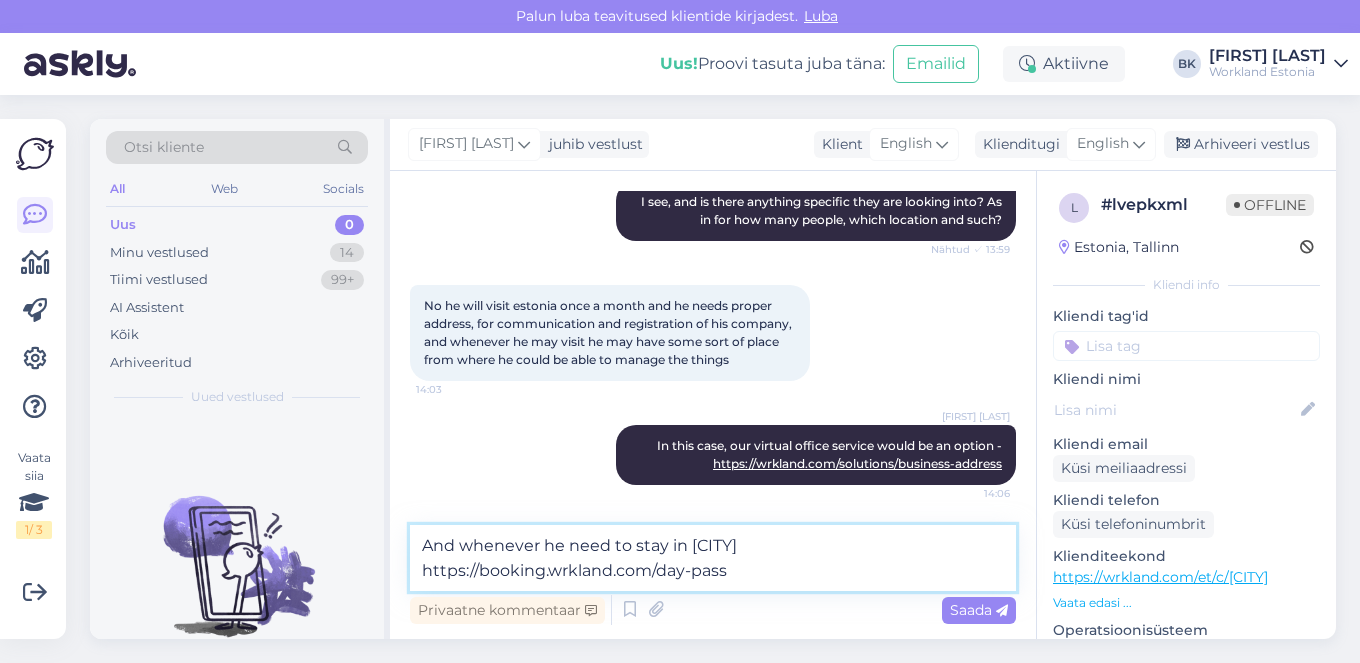click on "And whenever he need to stay in [CITY] https://booking.wrkland.com/day-pass" at bounding box center (713, 558) 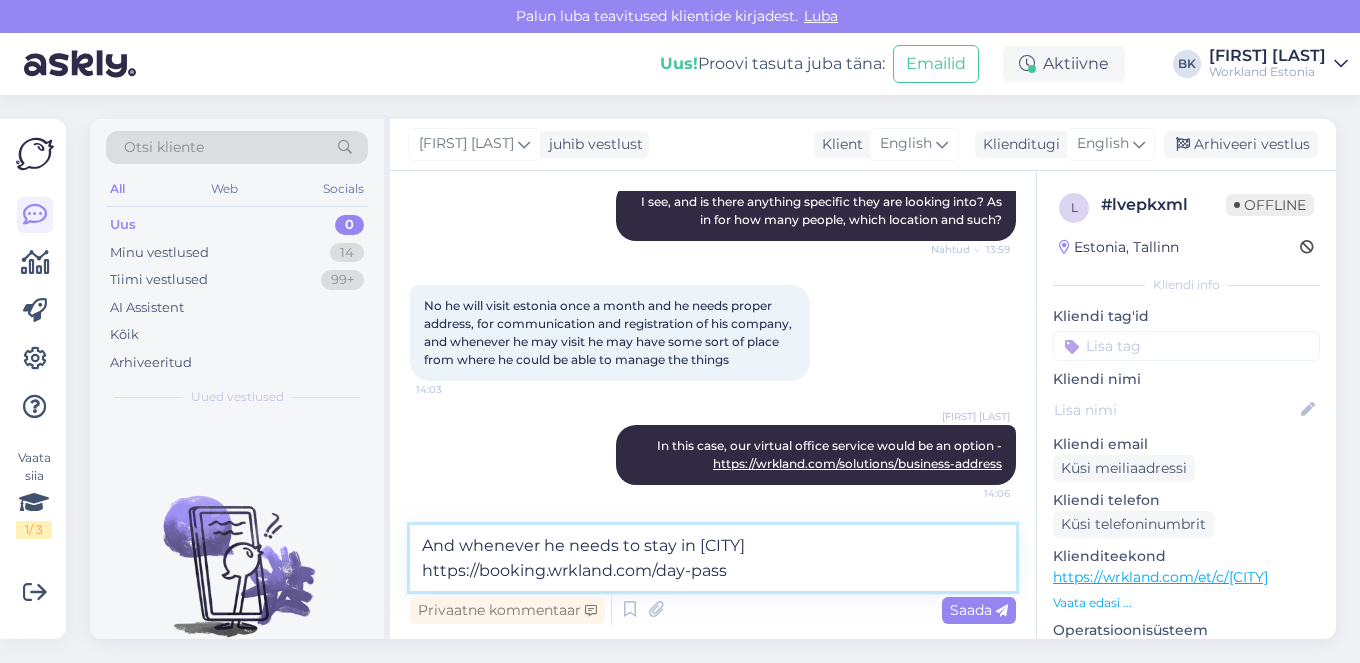 click on "And whenever he needs to stay in [CITY] https://booking.wrkland.com/day-pass" at bounding box center (713, 558) 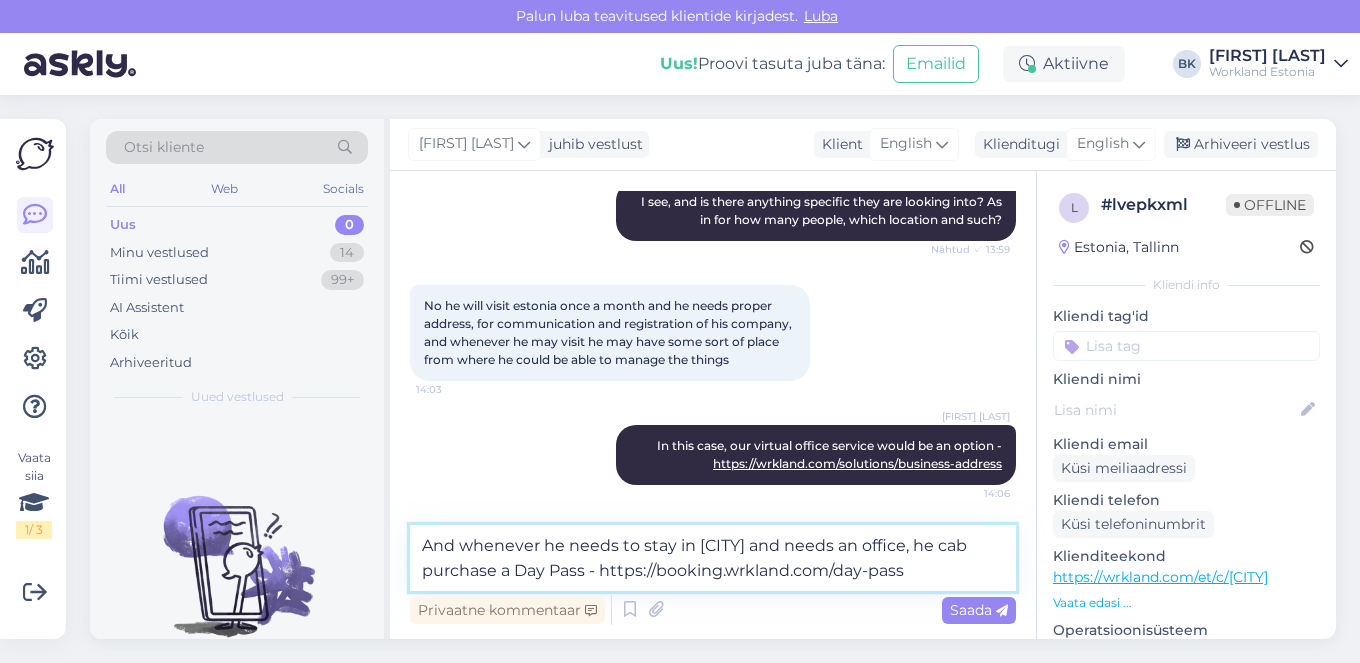 drag, startPoint x: 645, startPoint y: 546, endPoint x: 565, endPoint y: 543, distance: 80.05623 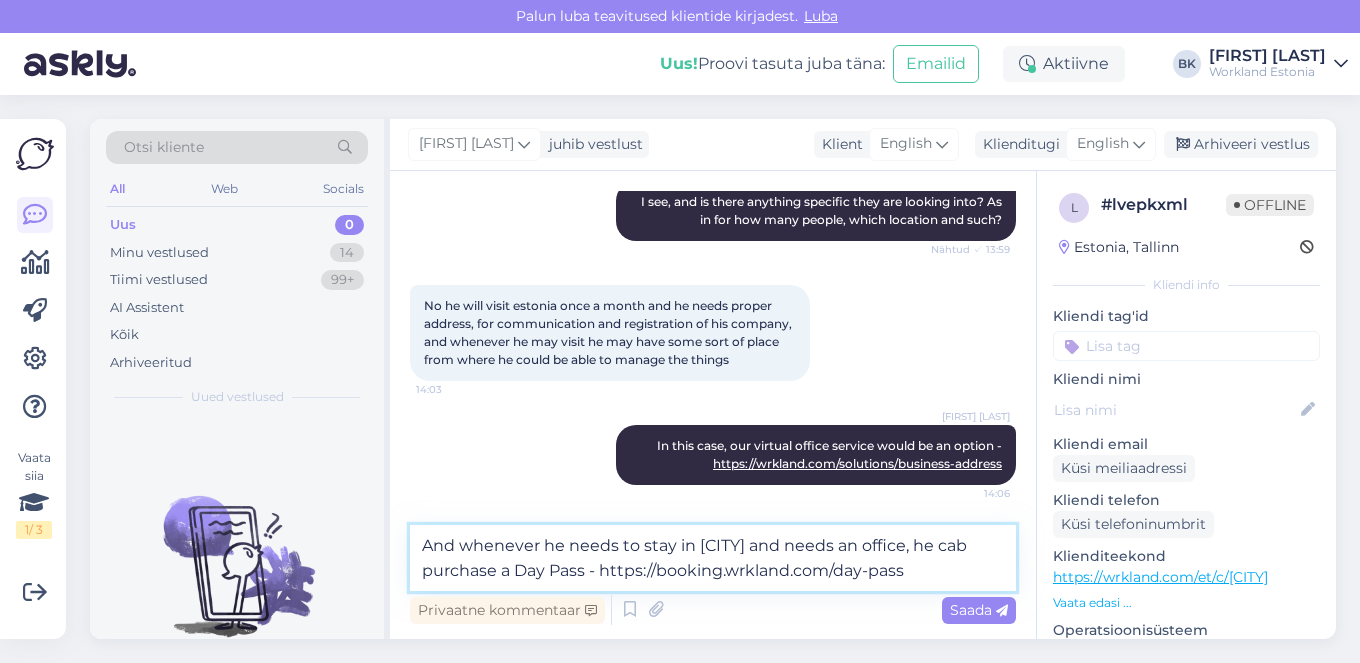 click on "And whenever he needs to stay in [CITY] and needs an office, he cab purchase a Day Pass - https://booking.wrkland.com/day-pass" at bounding box center [713, 558] 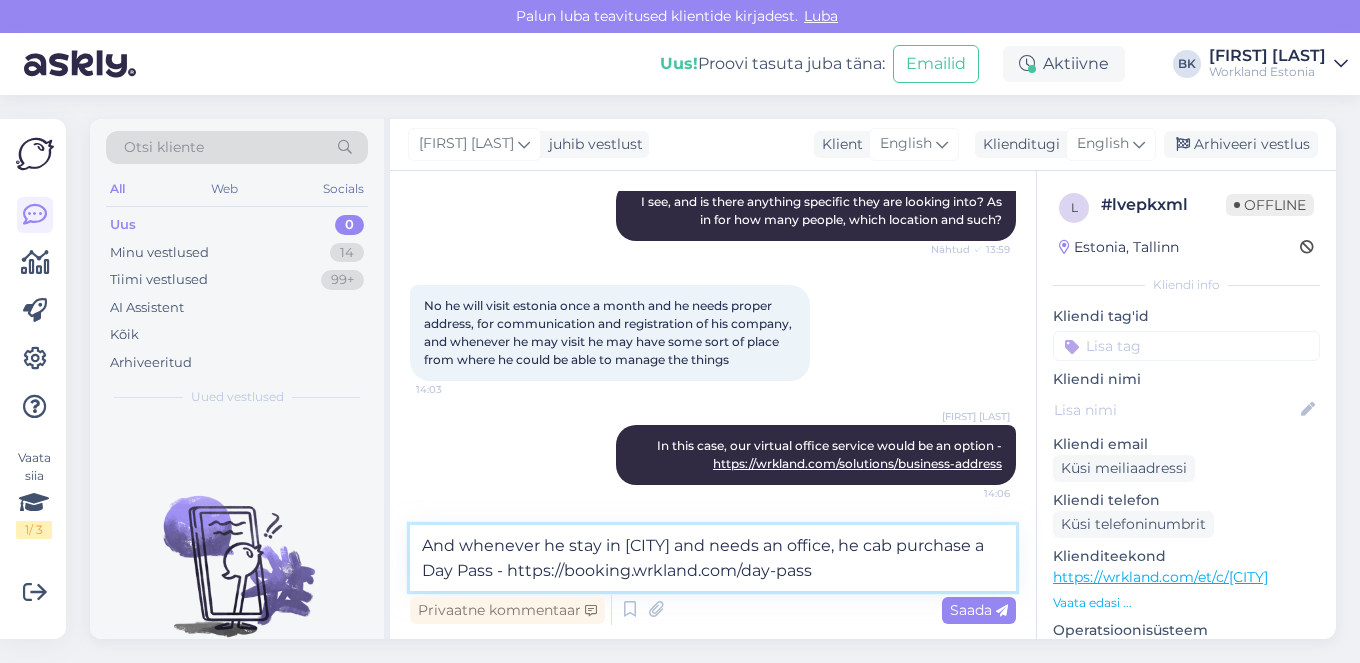 click on "And whenever he stay in [CITY] and needs an office, he cab purchase a Day Pass - https://booking.wrkland.com/day-pass" at bounding box center [713, 558] 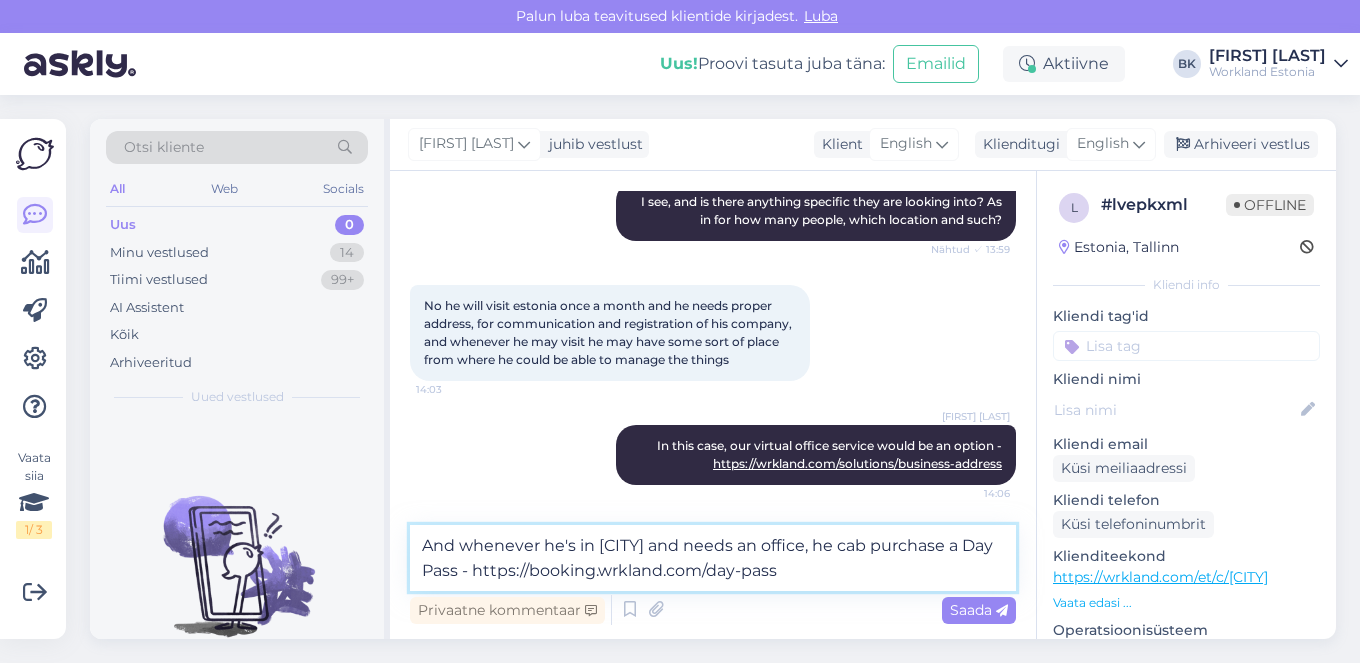 click on "And whenever he's in [CITY] and needs an office, he cab purchase a Day Pass - https://booking.wrkland.com/day-pass" at bounding box center [713, 558] 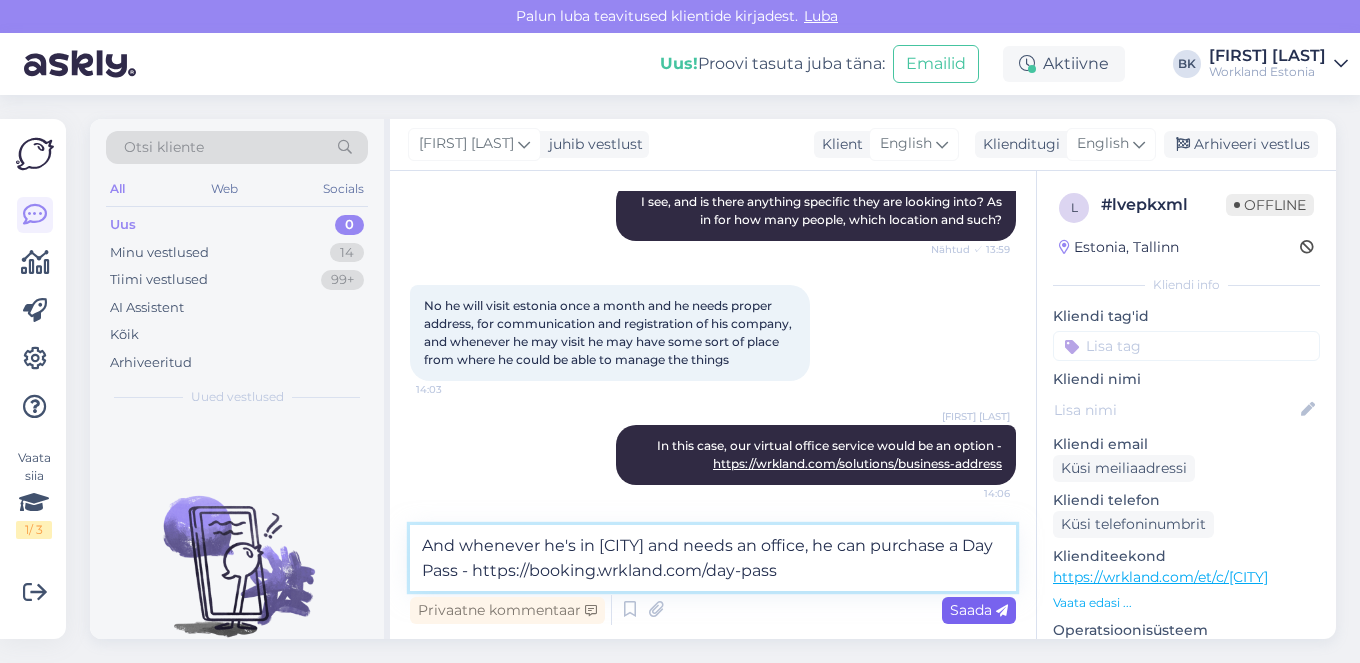 type on "And whenever he's in [CITY] and needs an office, he can purchase a Day Pass - https://booking.wrkland.com/day-pass" 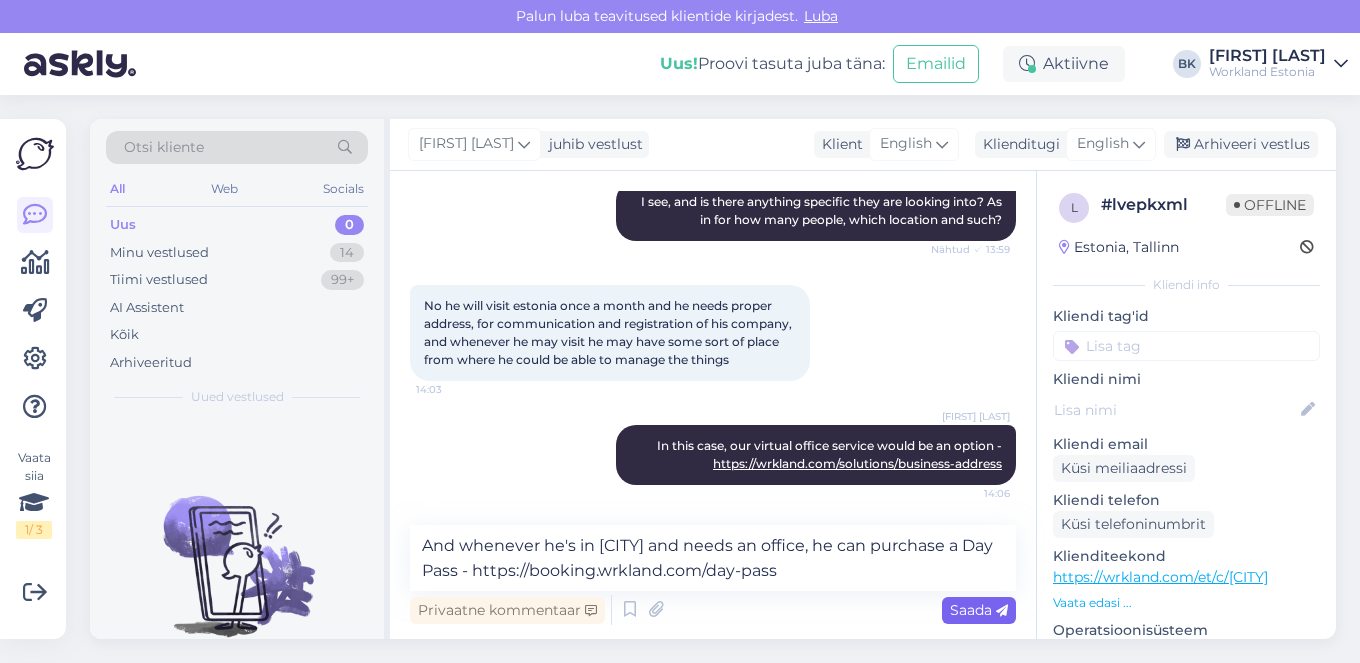 click on "Saada" at bounding box center (979, 610) 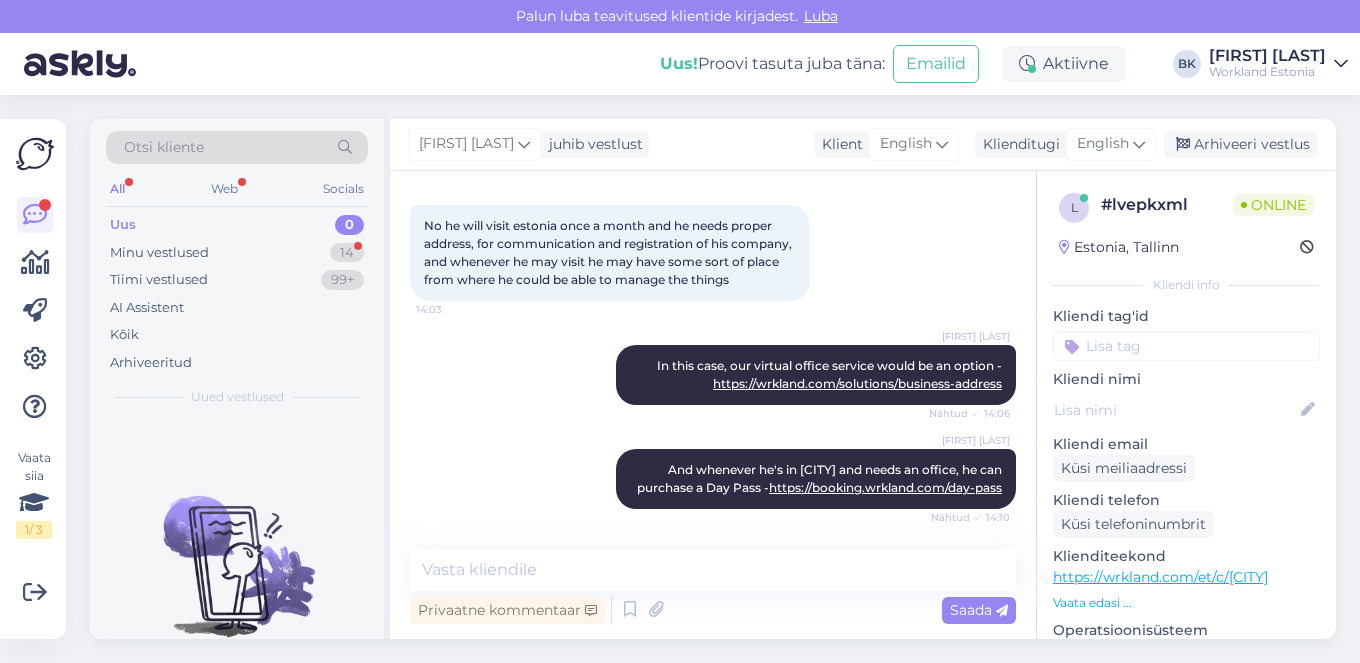 scroll, scrollTop: 576, scrollLeft: 0, axis: vertical 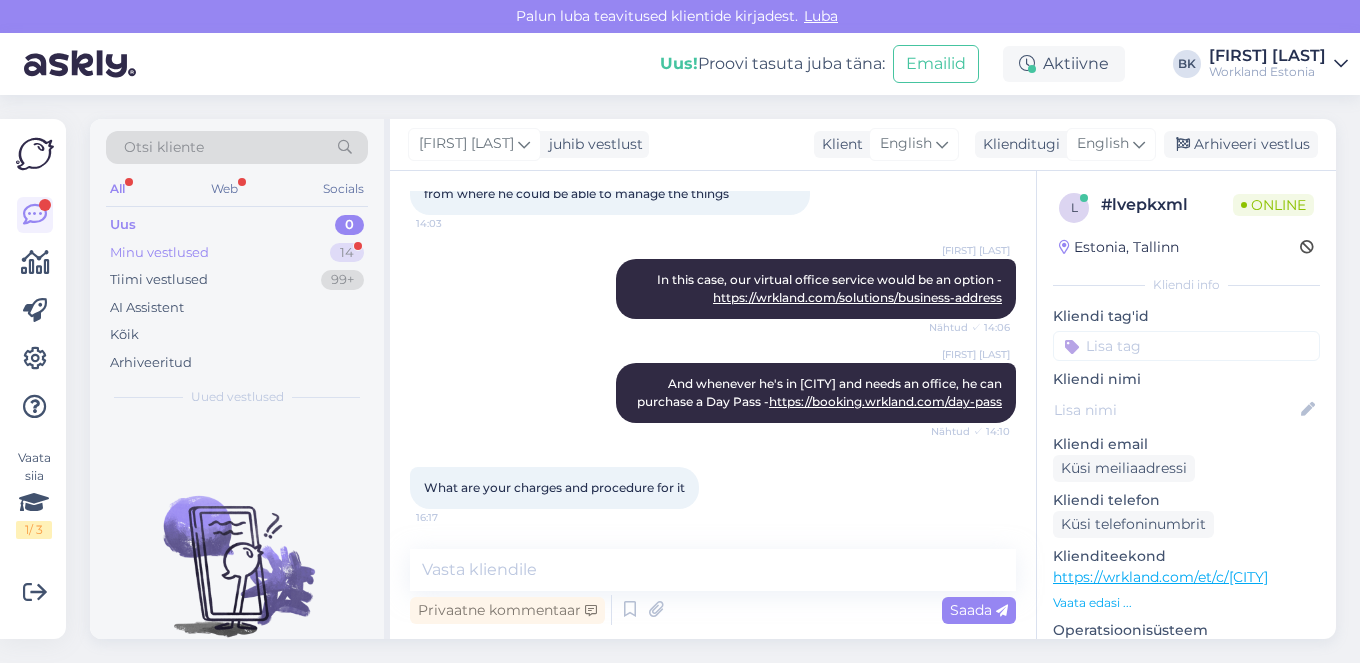 click on "Minu vestlused 14" at bounding box center (237, 253) 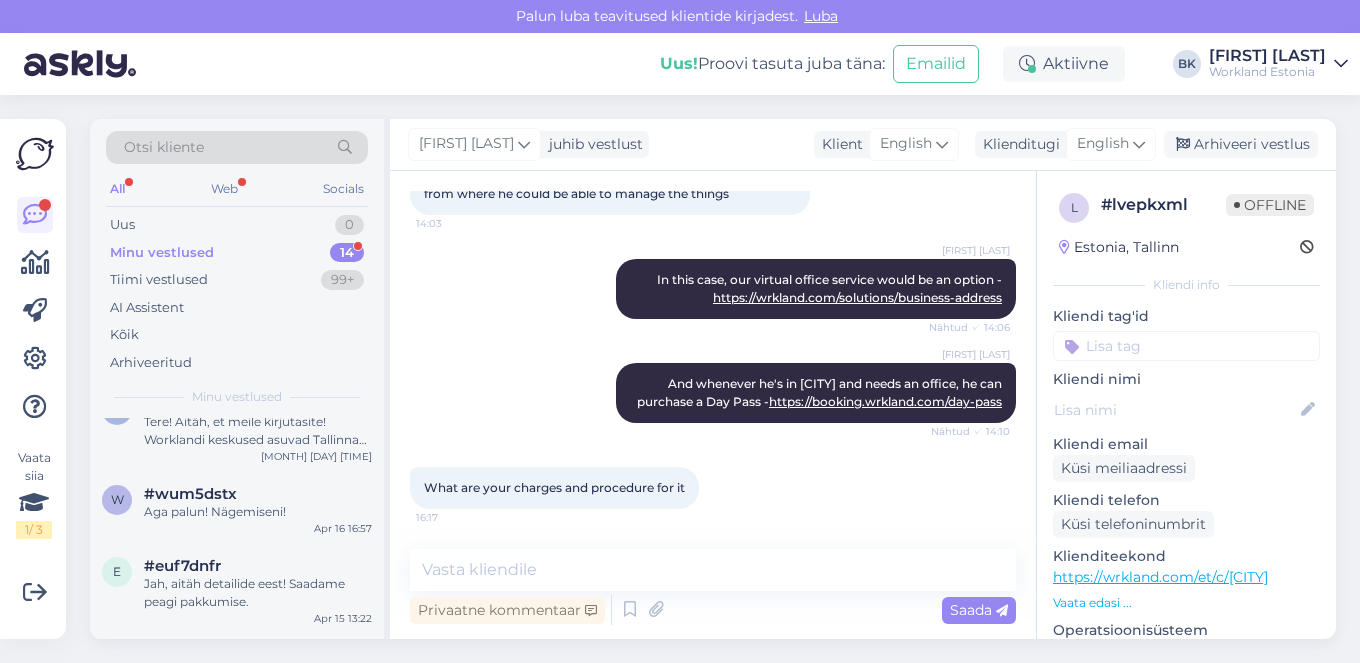 scroll, scrollTop: 632, scrollLeft: 0, axis: vertical 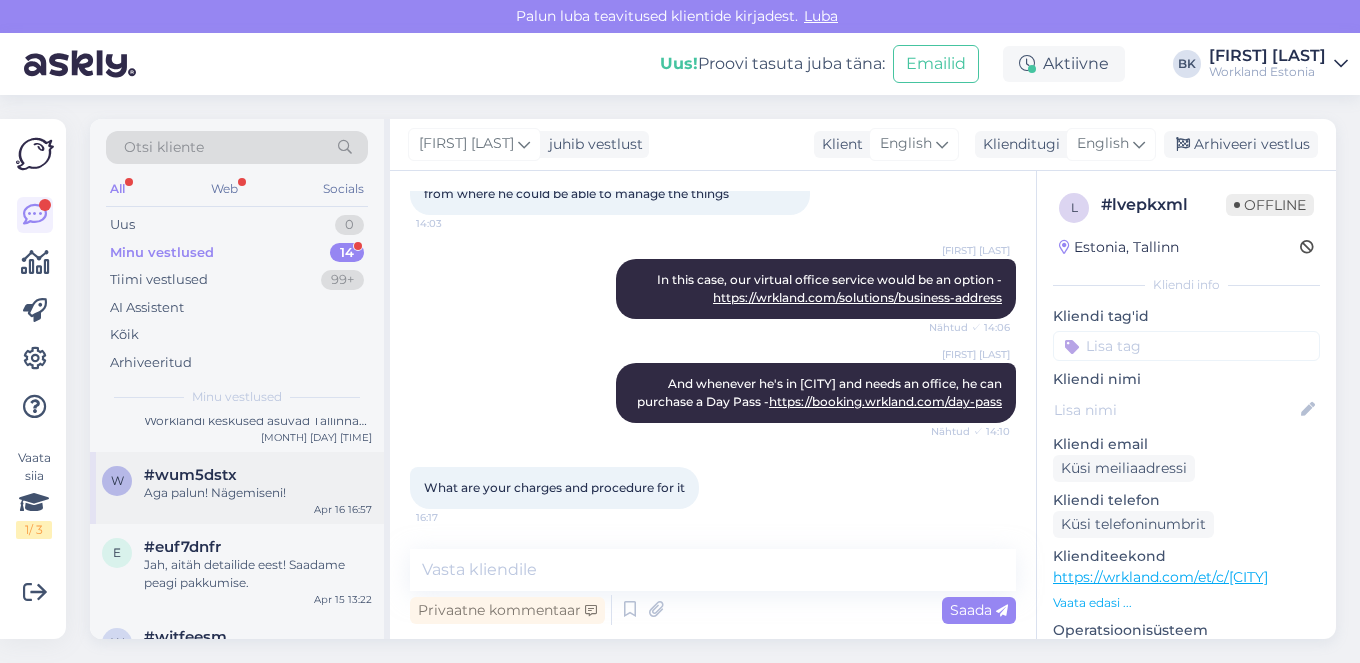click on "#wum5dstx" at bounding box center [258, 475] 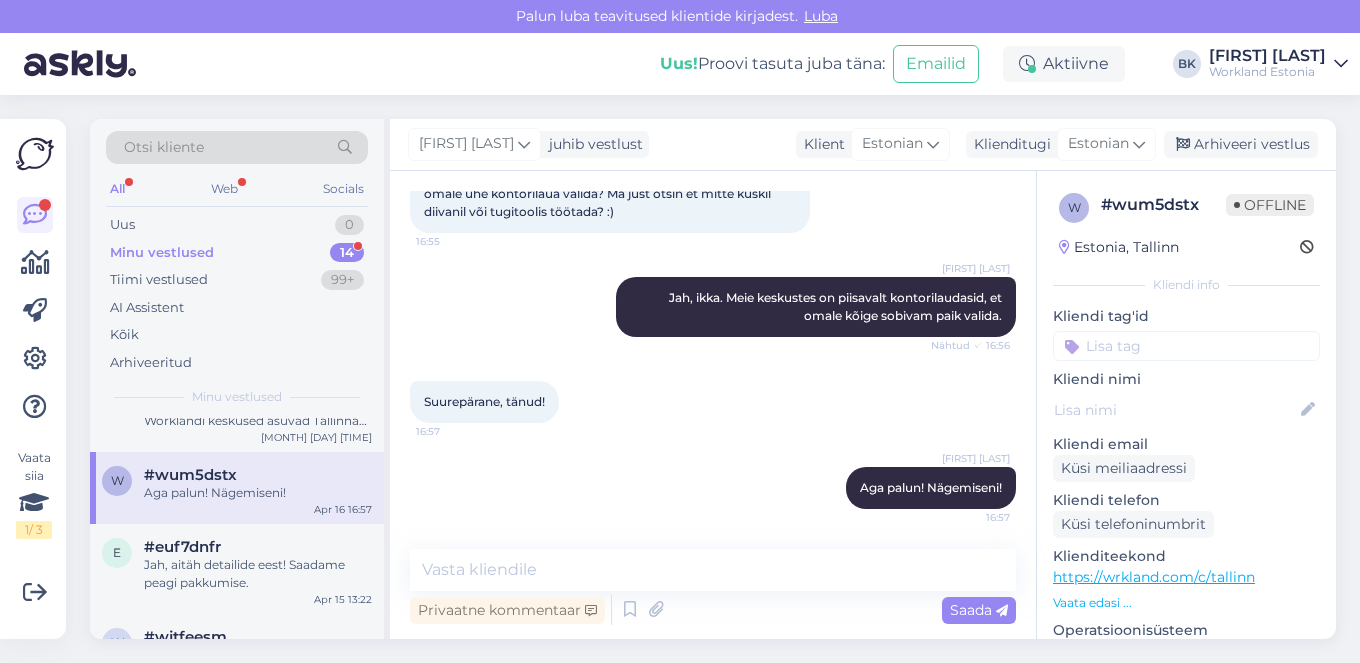 scroll, scrollTop: 472, scrollLeft: 0, axis: vertical 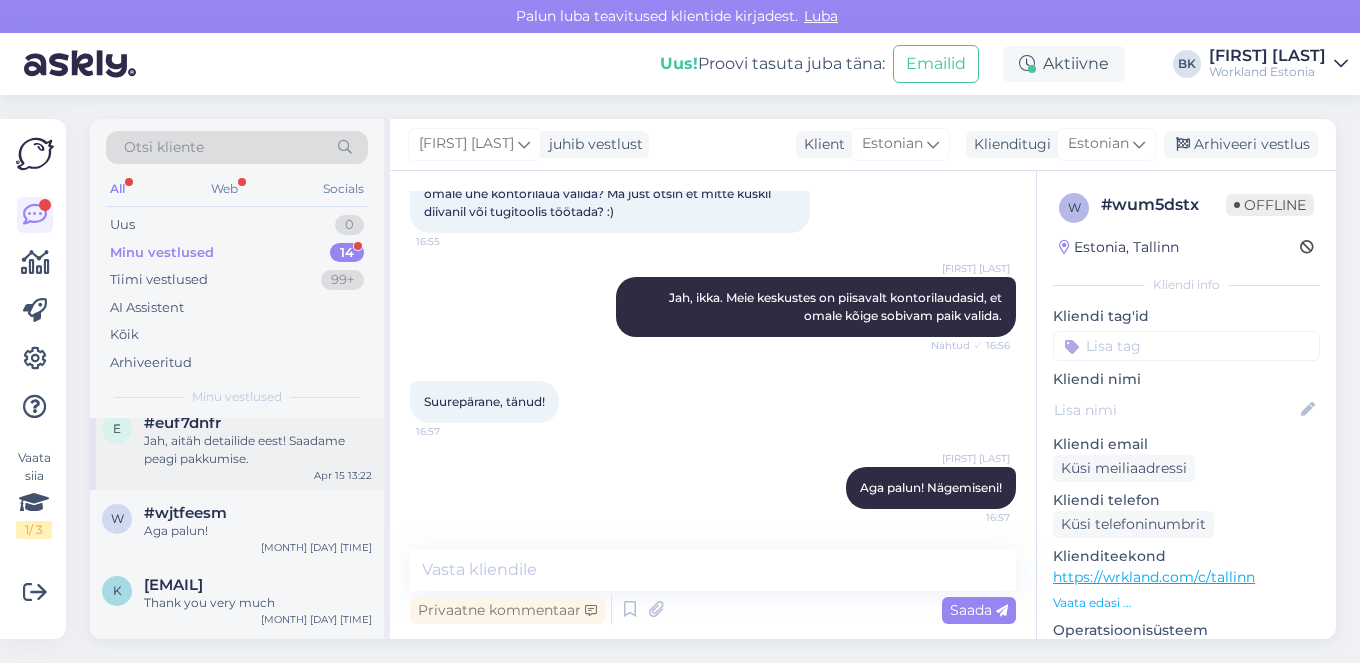 click on "#euf7dnfr" at bounding box center (258, 423) 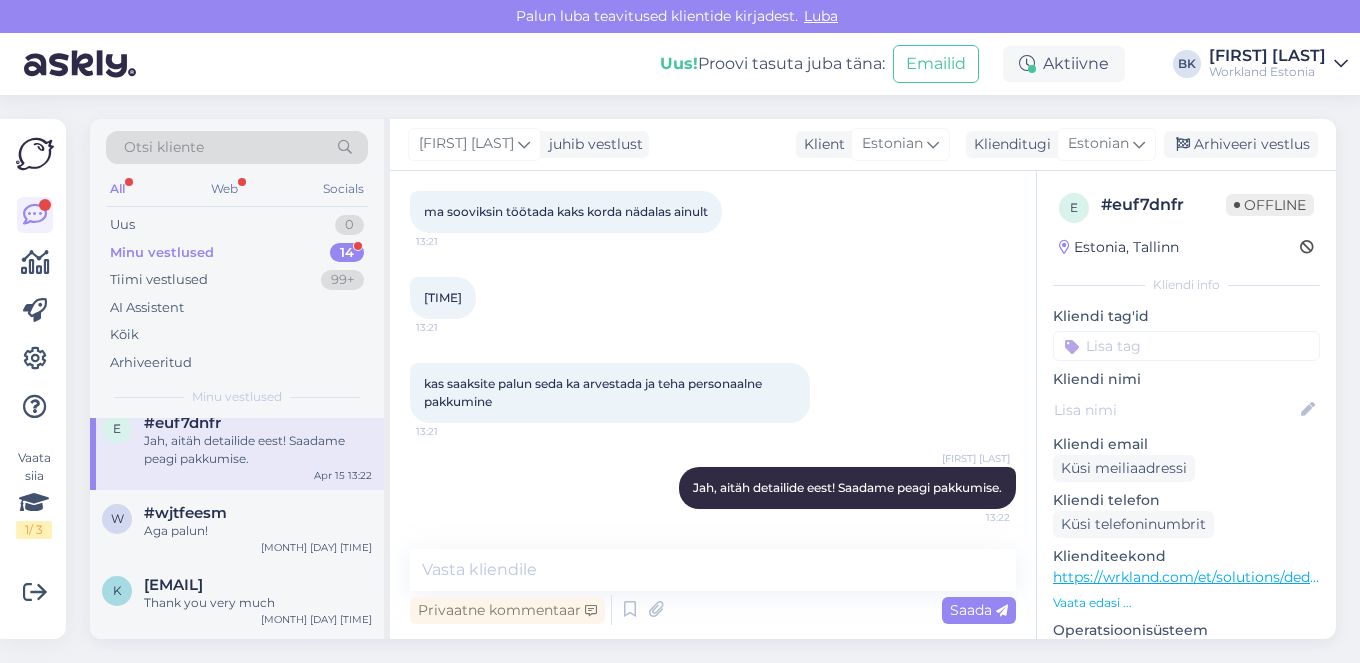 scroll, scrollTop: 486, scrollLeft: 0, axis: vertical 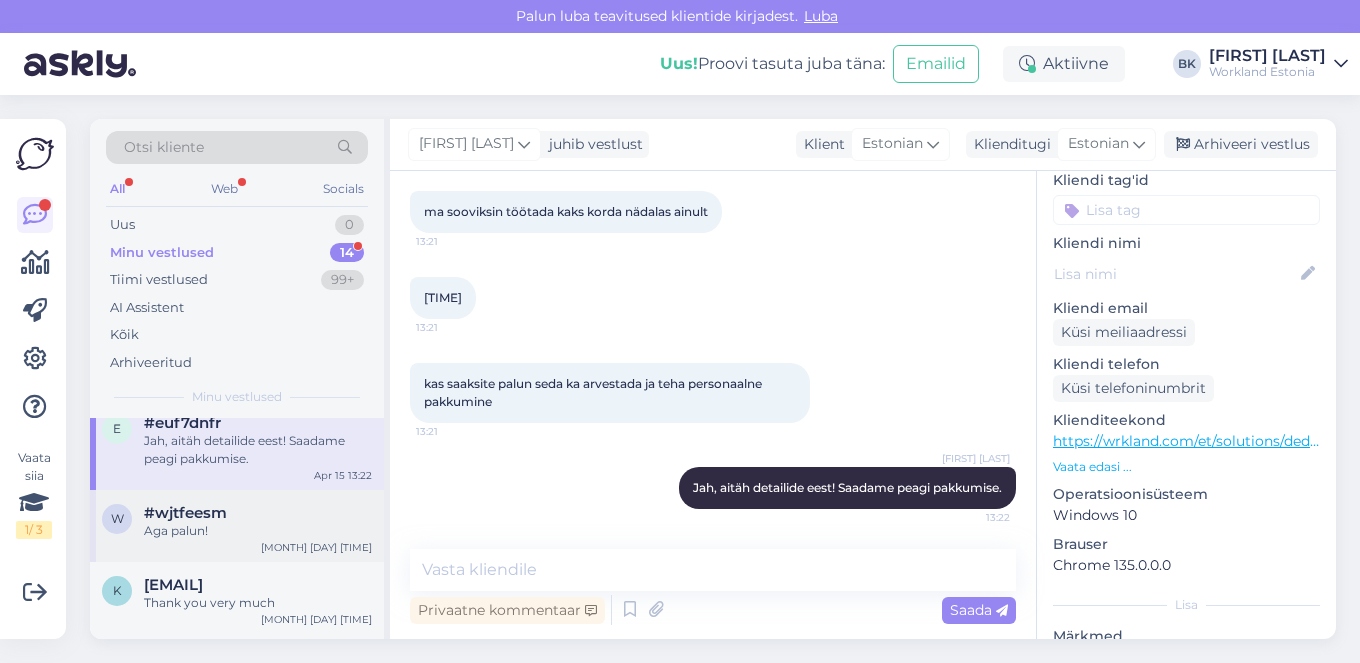 click on "w #wjtfeesm Aga palun! [MONTH] [DAY] [TIME]" at bounding box center [237, 526] 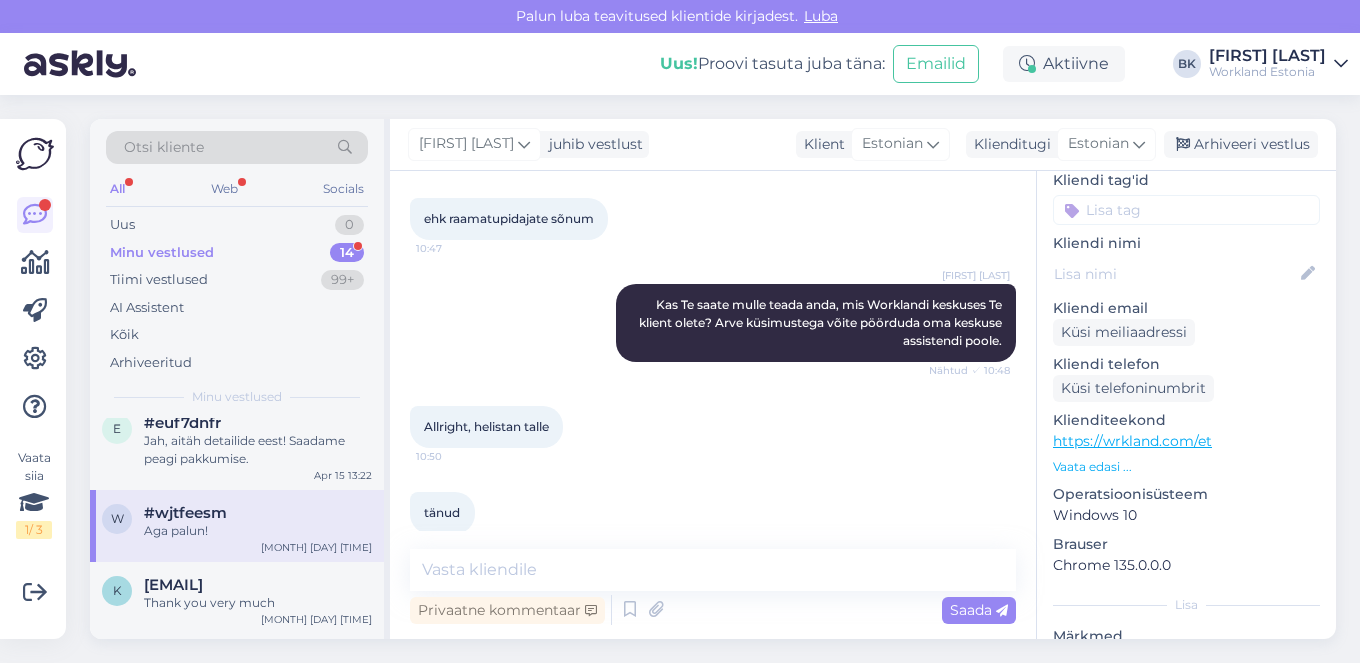 scroll, scrollTop: 538, scrollLeft: 0, axis: vertical 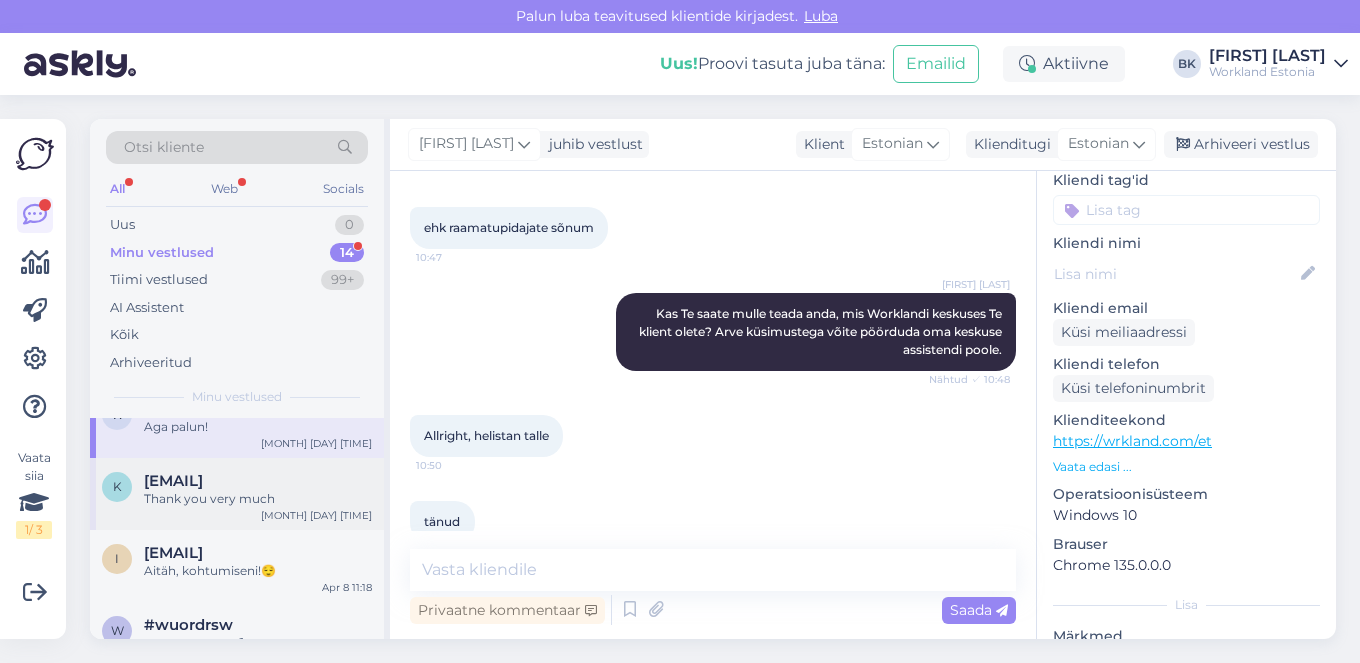 click on "k [EMAIL] Thank you very much Apr 14 10:27" at bounding box center [237, 494] 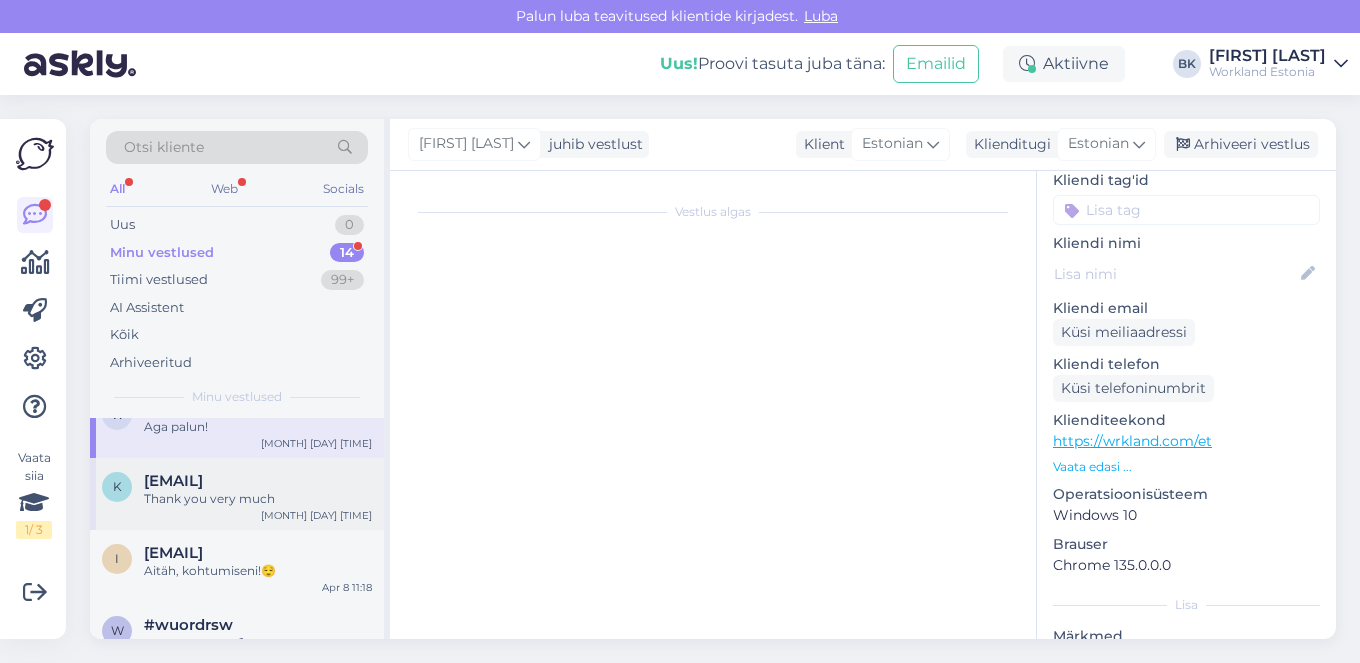 scroll, scrollTop: 644, scrollLeft: 0, axis: vertical 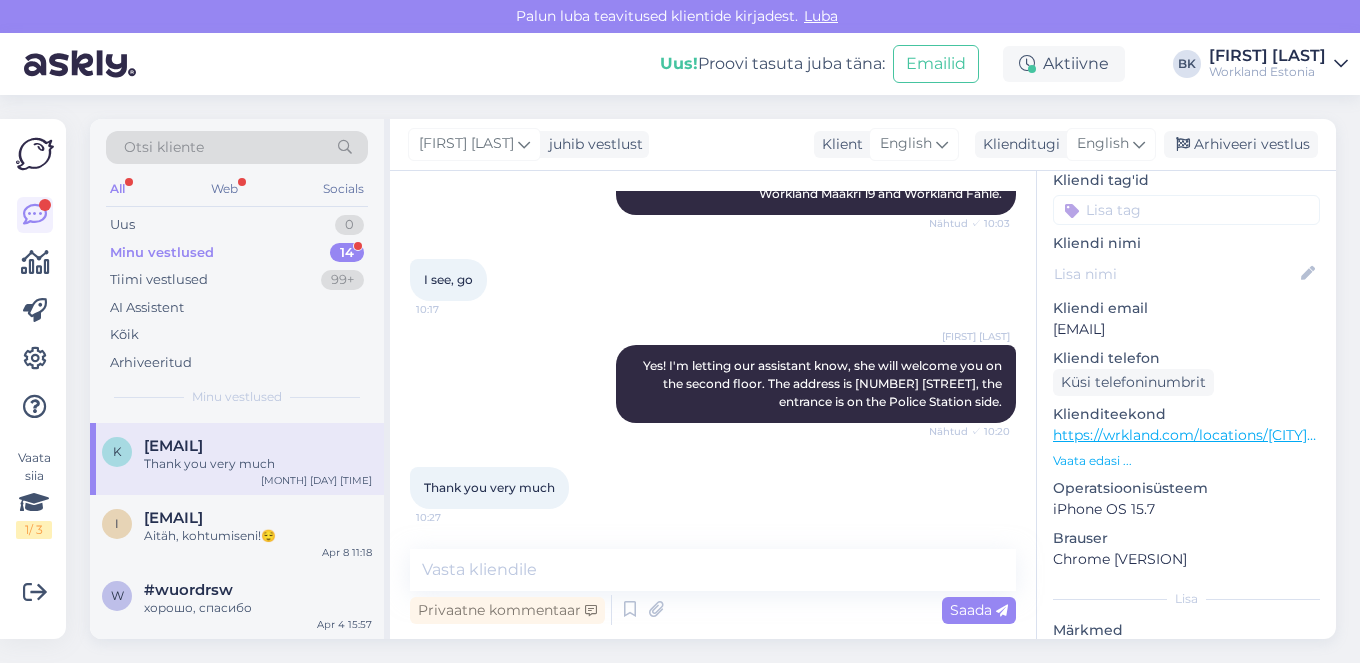 click on "[EMAIL]" at bounding box center [173, 518] 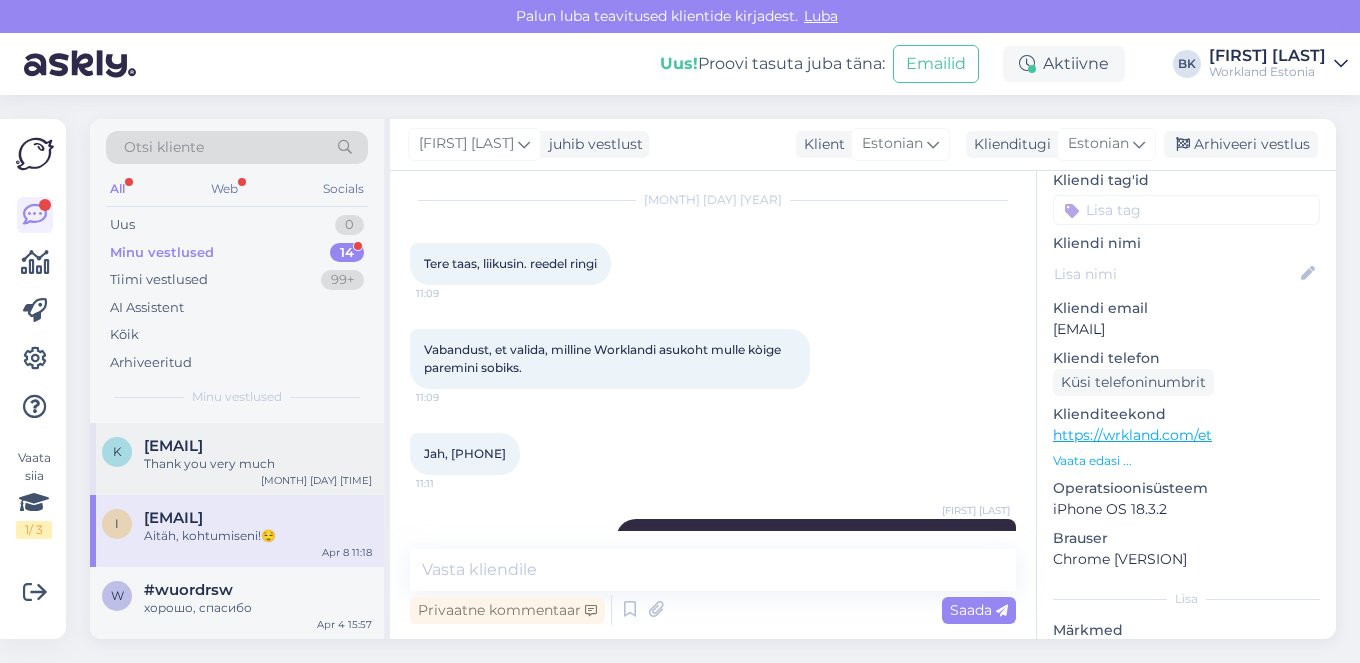 scroll, scrollTop: 890, scrollLeft: 0, axis: vertical 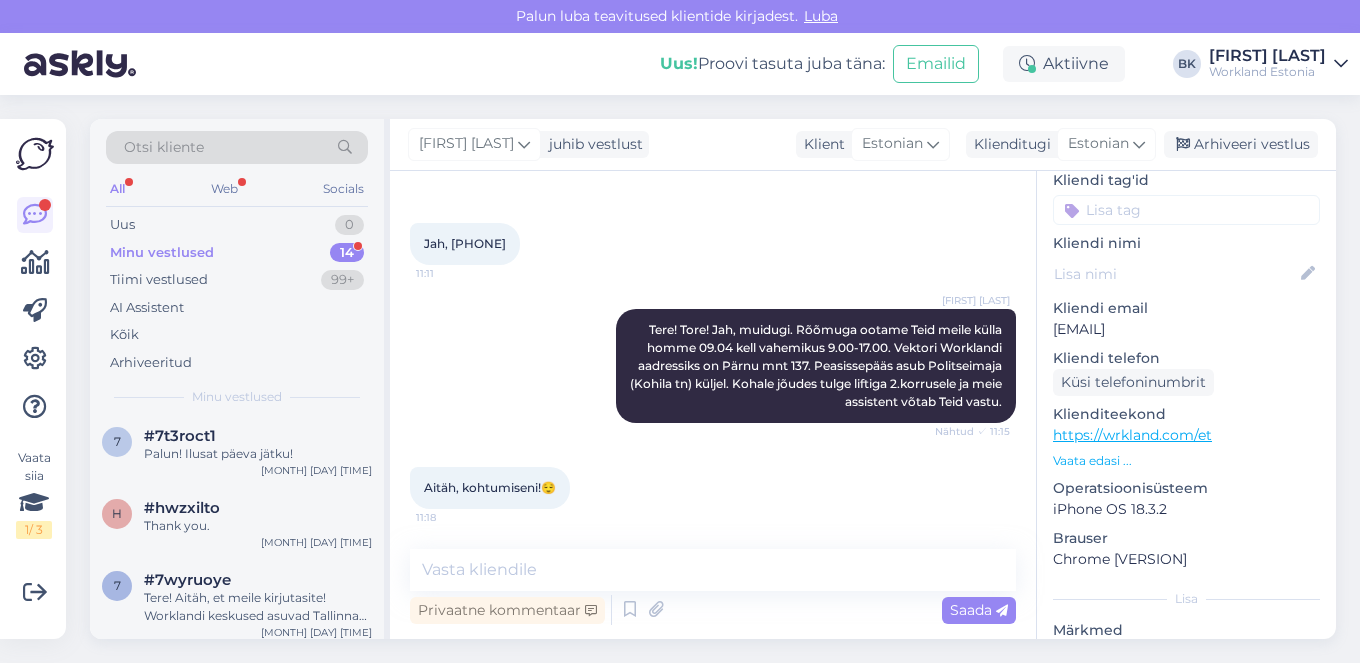 click on "Thank you." at bounding box center [258, 526] 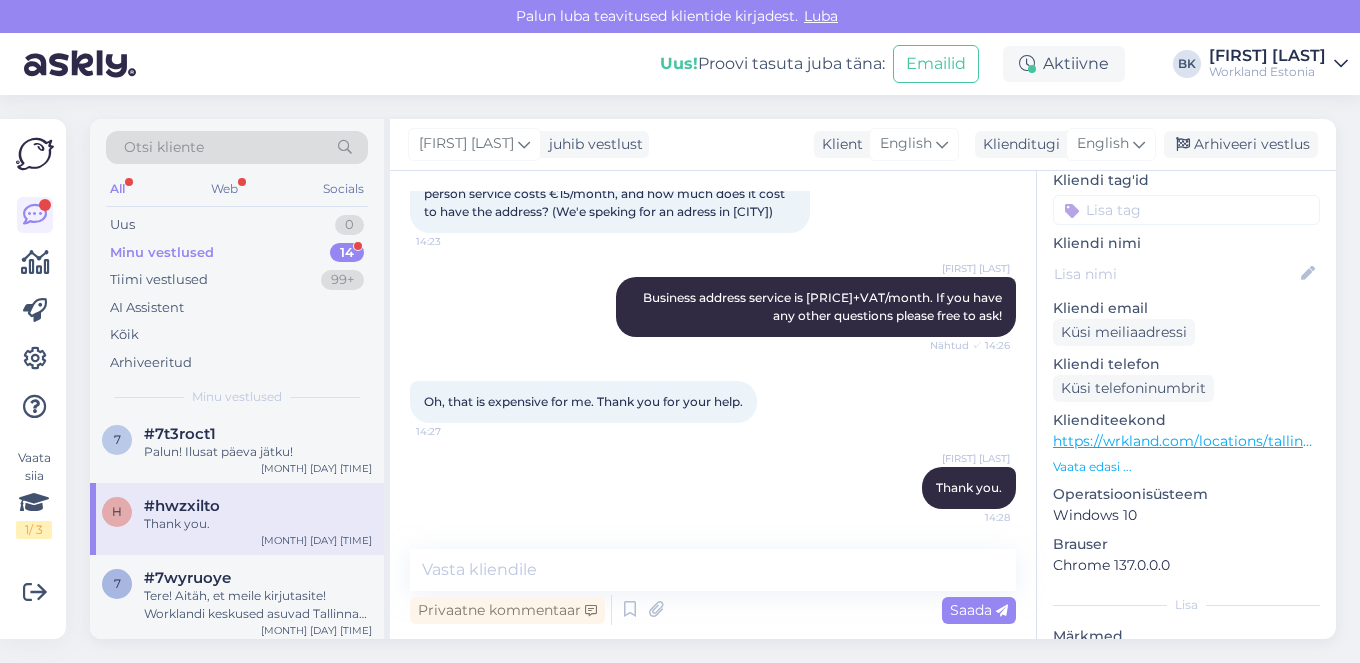 scroll, scrollTop: 447, scrollLeft: 0, axis: vertical 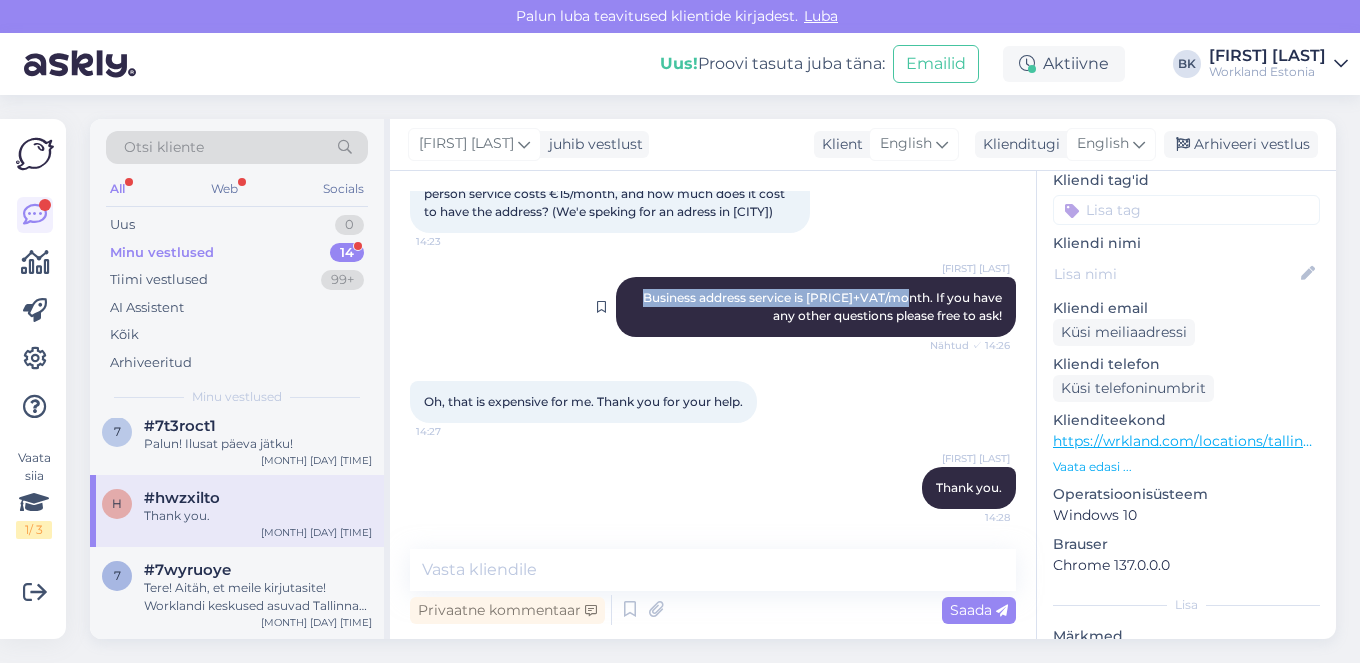 drag, startPoint x: 638, startPoint y: 295, endPoint x: 908, endPoint y: 295, distance: 270 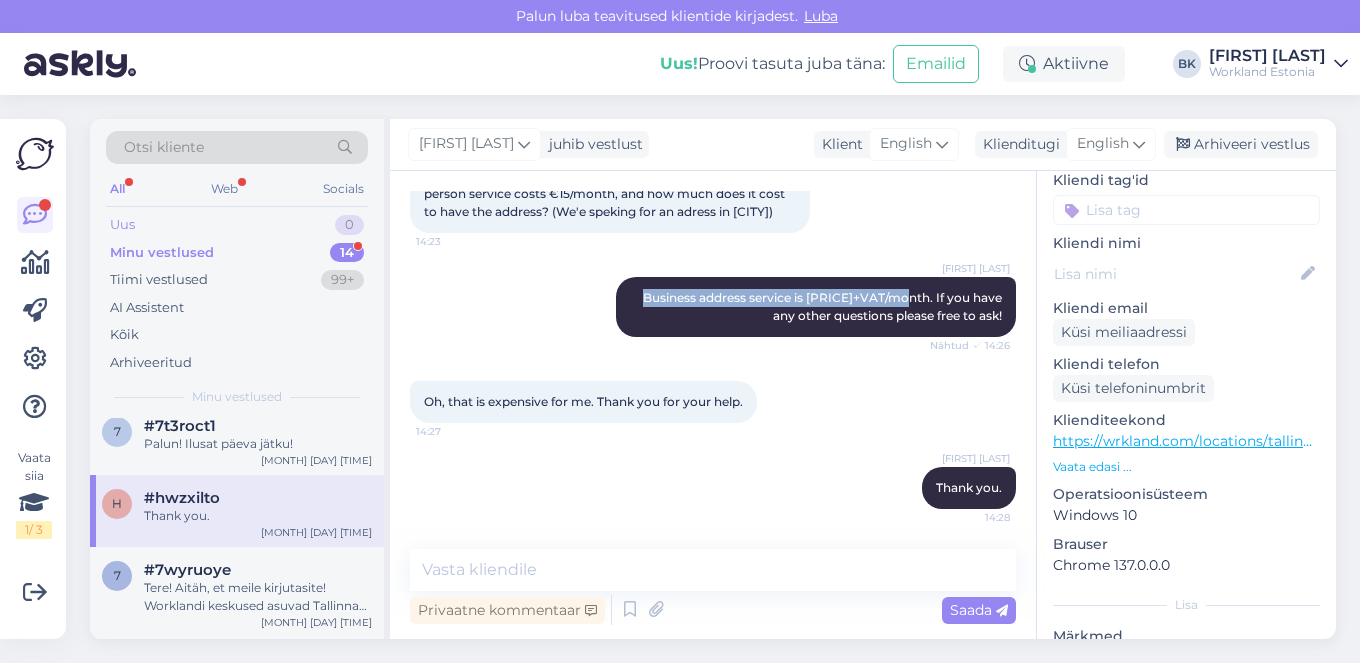 click on "Uus 0" at bounding box center [237, 225] 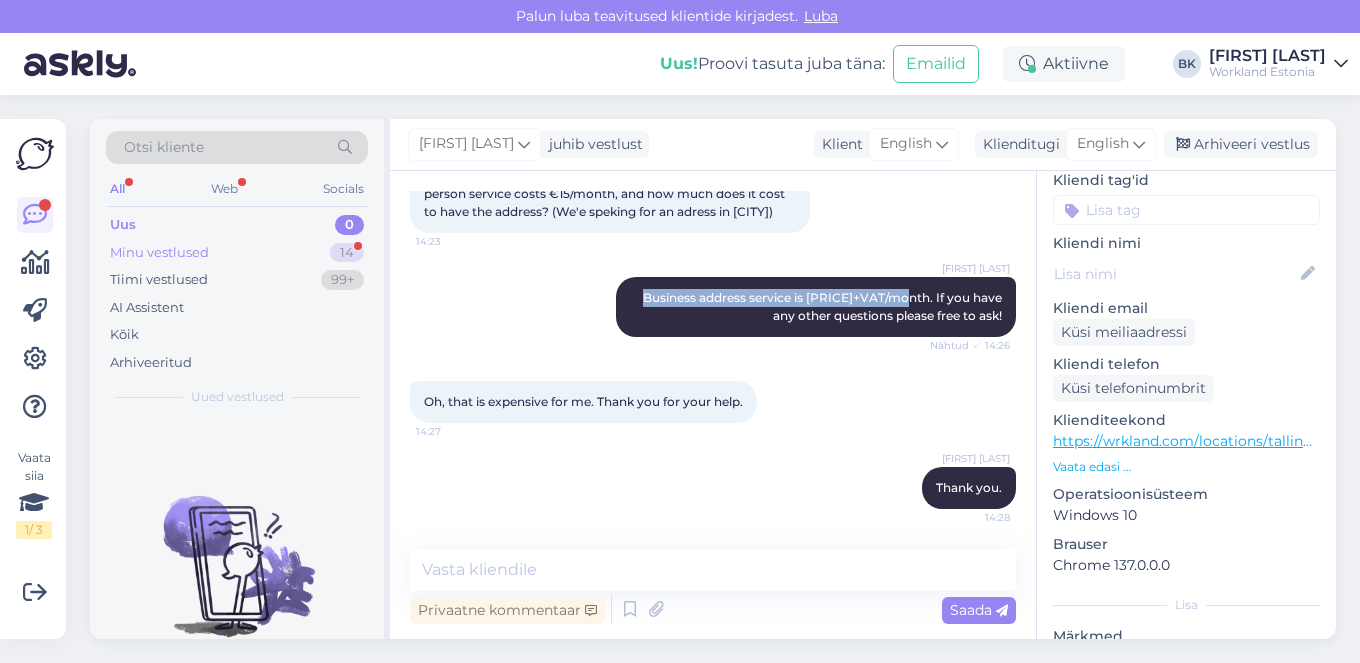click on "Minu vestlused 14" at bounding box center [237, 253] 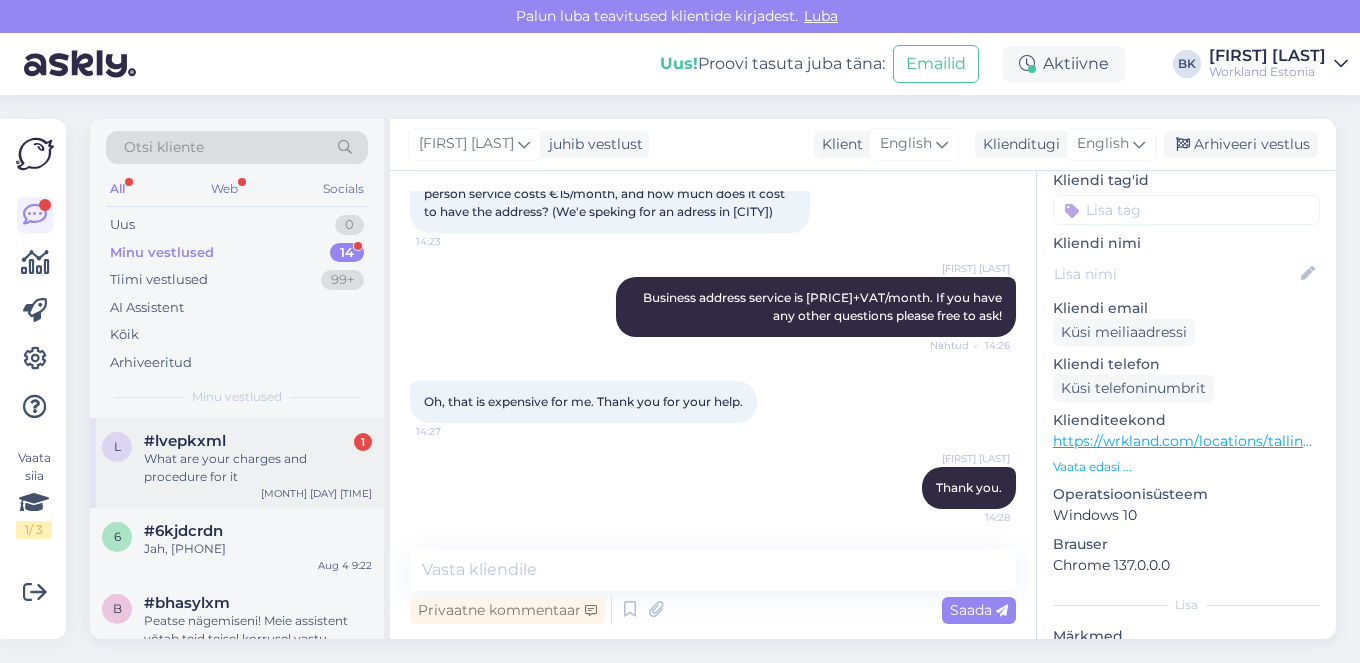 click on "#lvepkxml 1" at bounding box center (258, 441) 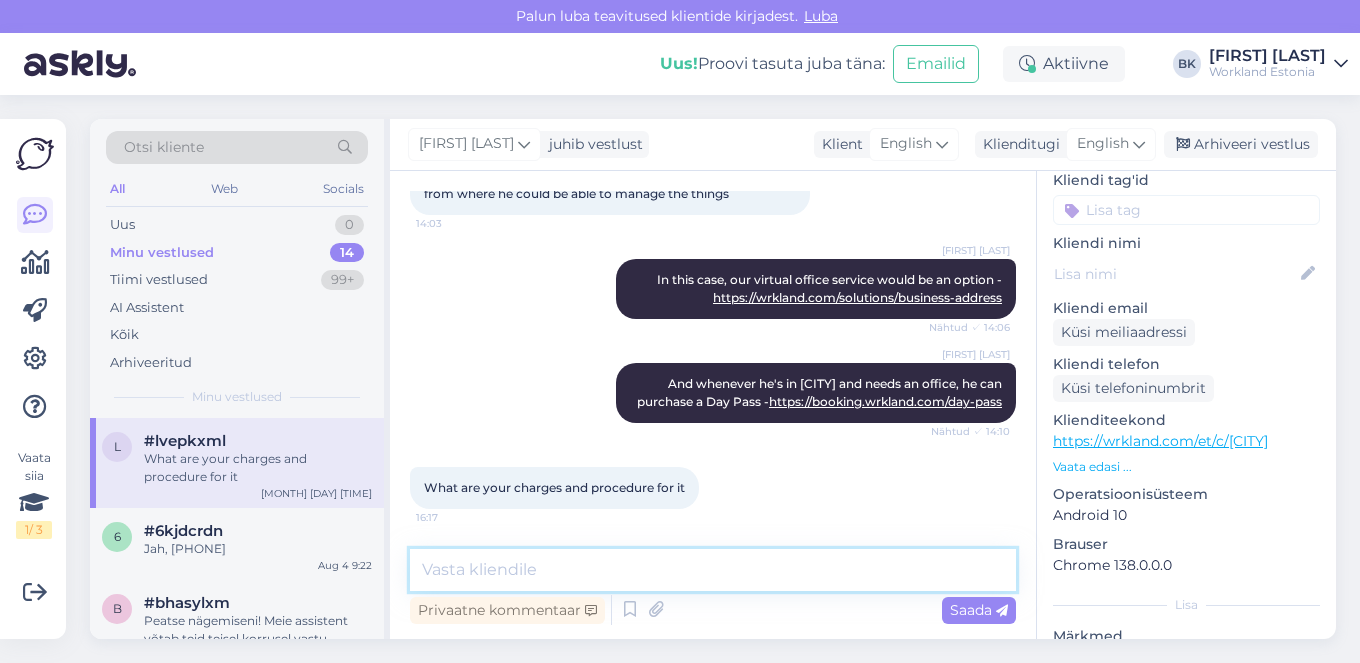 click at bounding box center [713, 570] 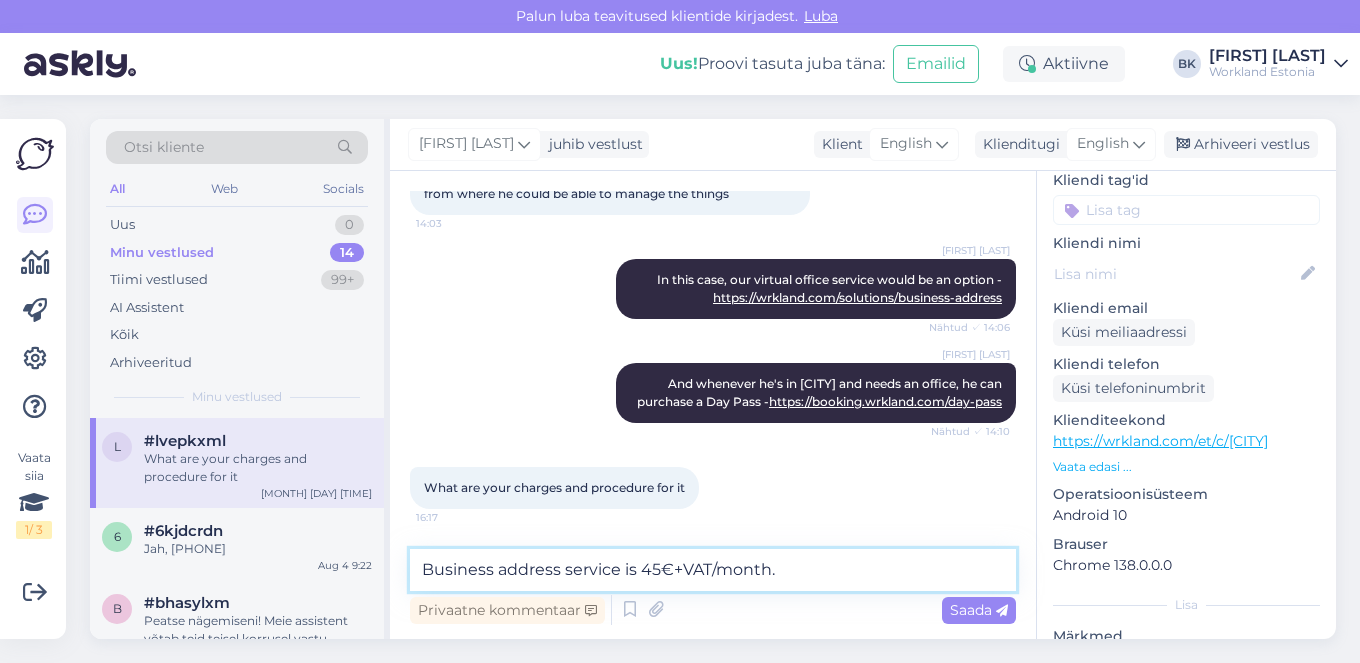 drag, startPoint x: 786, startPoint y: 567, endPoint x: 413, endPoint y: 575, distance: 373.0858 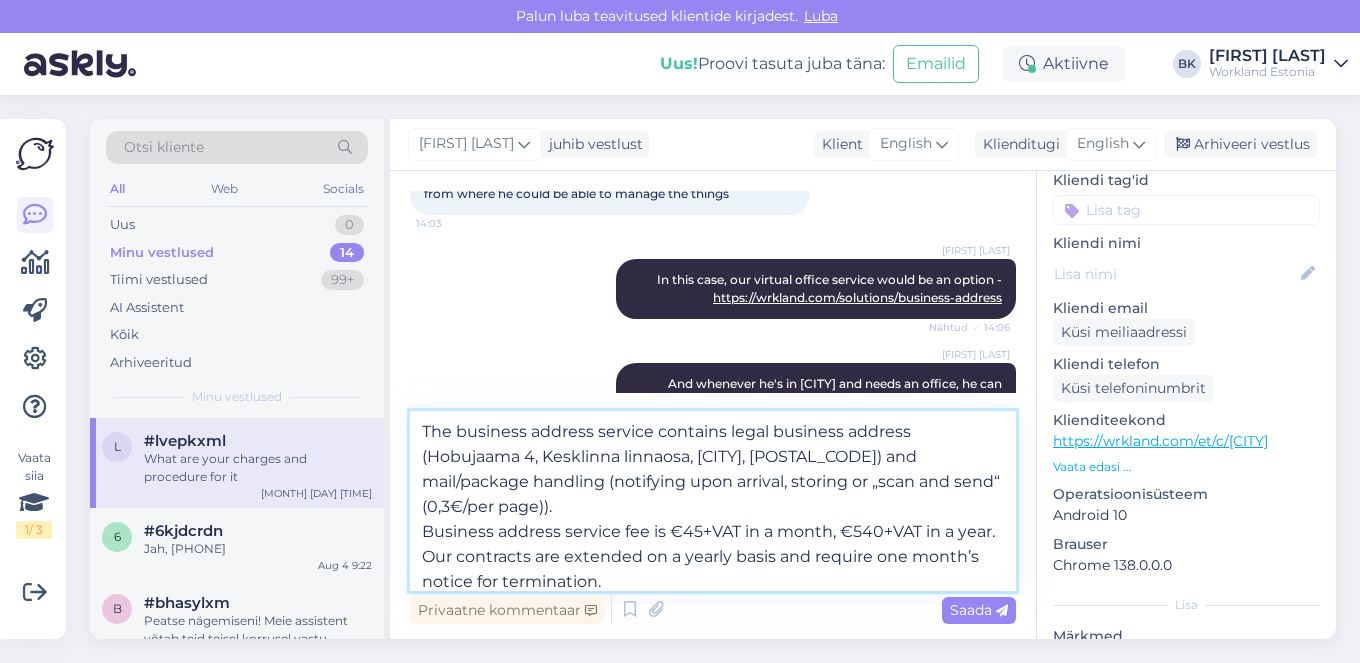 scroll, scrollTop: 714, scrollLeft: 0, axis: vertical 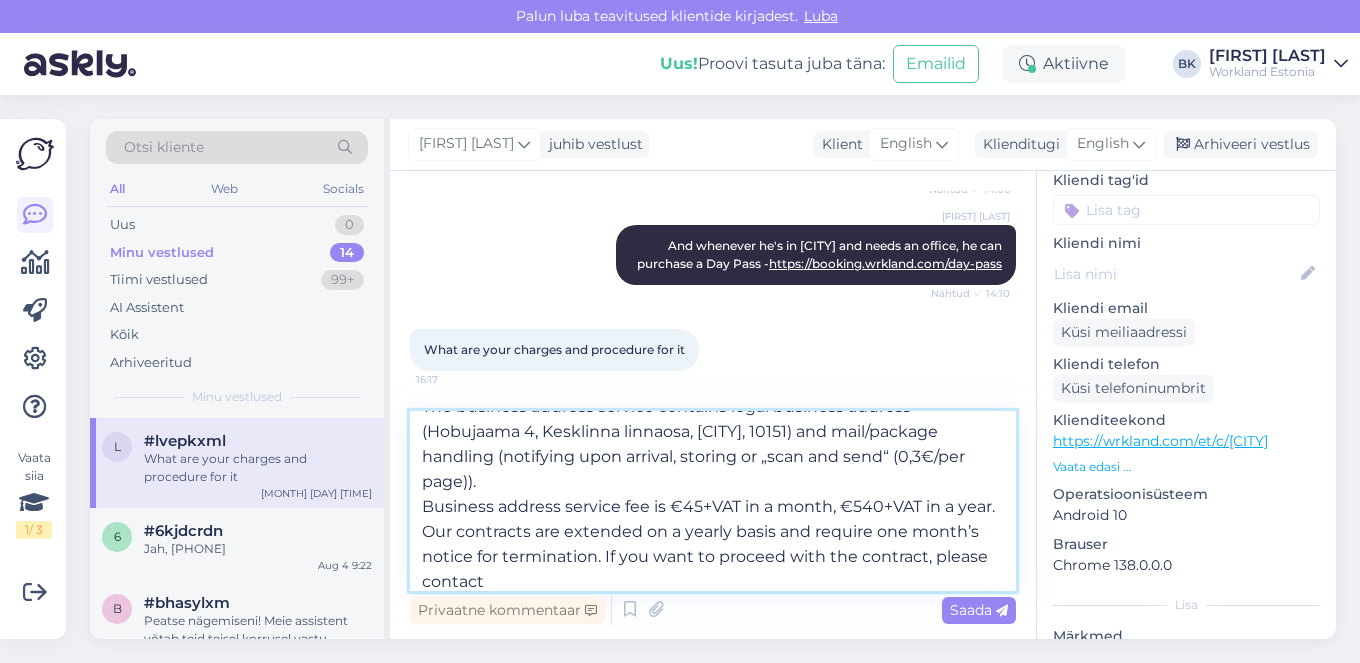 paste on "The business address service contains legal business address (Hobujaama 4, Kesklinna linnaosa, [CITY], [POSTAL_CODE]) and mail/package handling (notifying upon arrival, storing or „scan and send“ (0,3€/per page)).
Business address service fee is €45+VAT in a month, €540+VAT in a year.
Our contracts are extended on a yearly basis and require one month’s notice for termination." 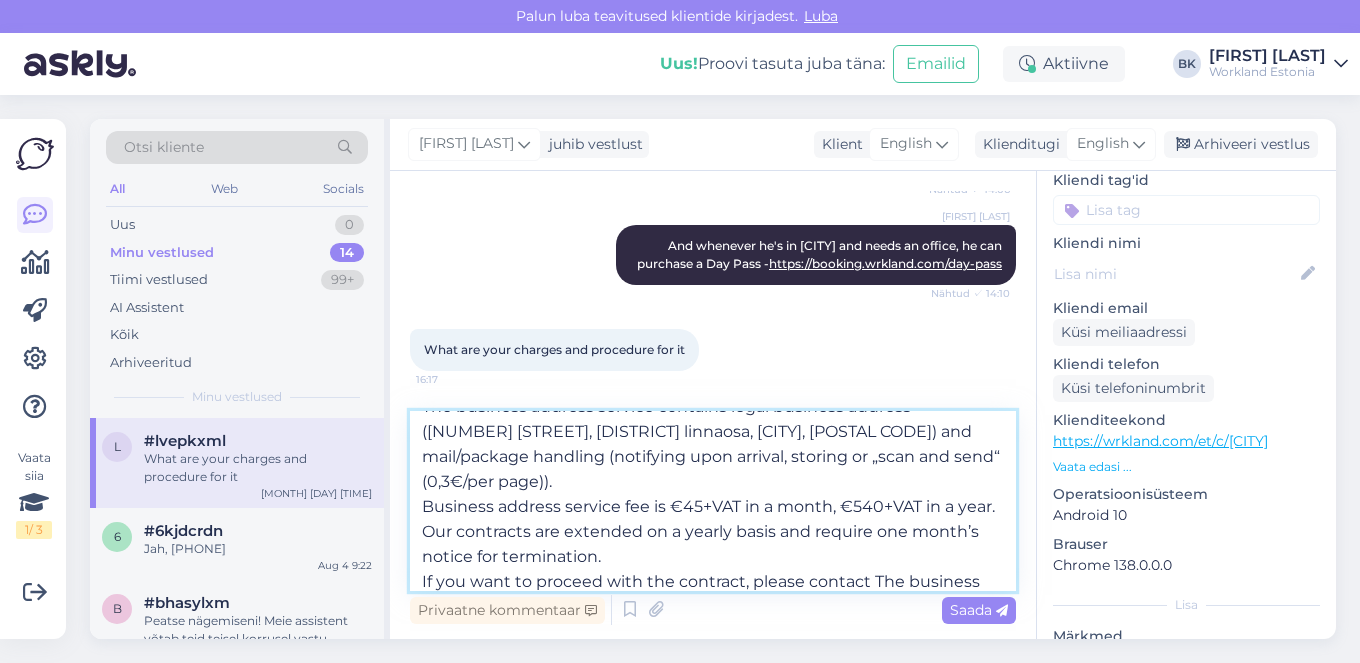 scroll, scrollTop: 175, scrollLeft: 0, axis: vertical 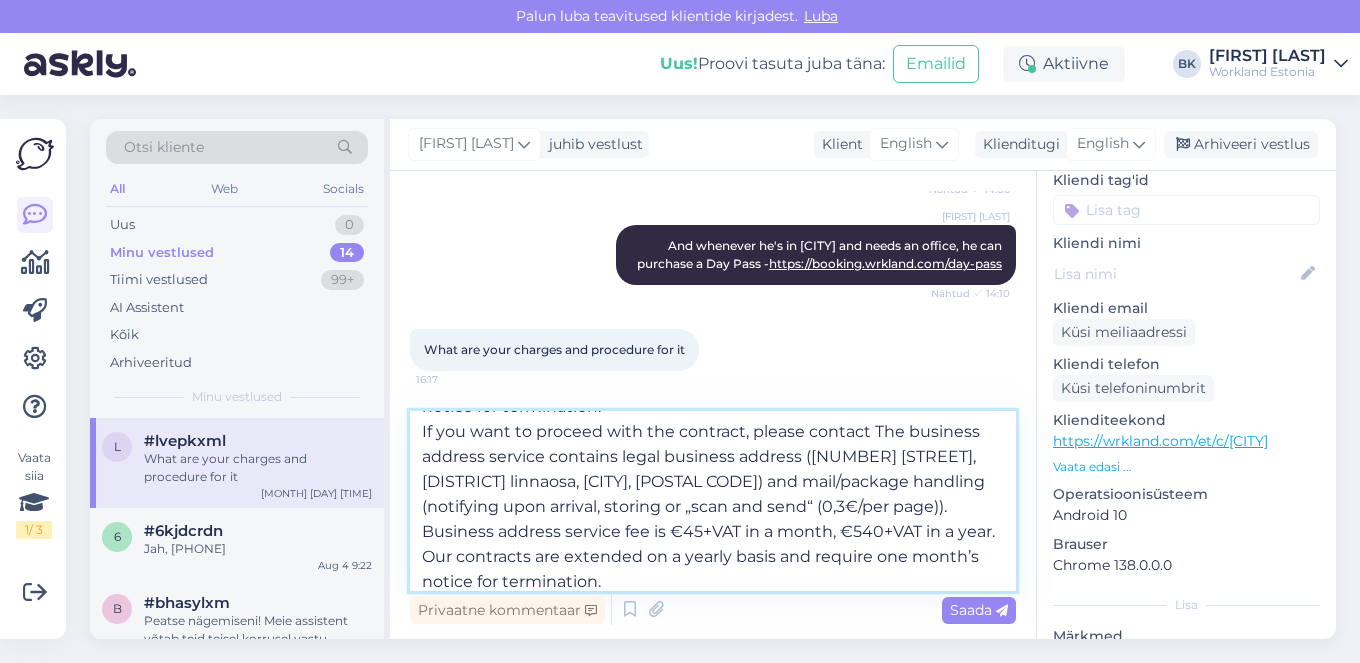 drag, startPoint x: 704, startPoint y: 572, endPoint x: 487, endPoint y: 435, distance: 256.62814 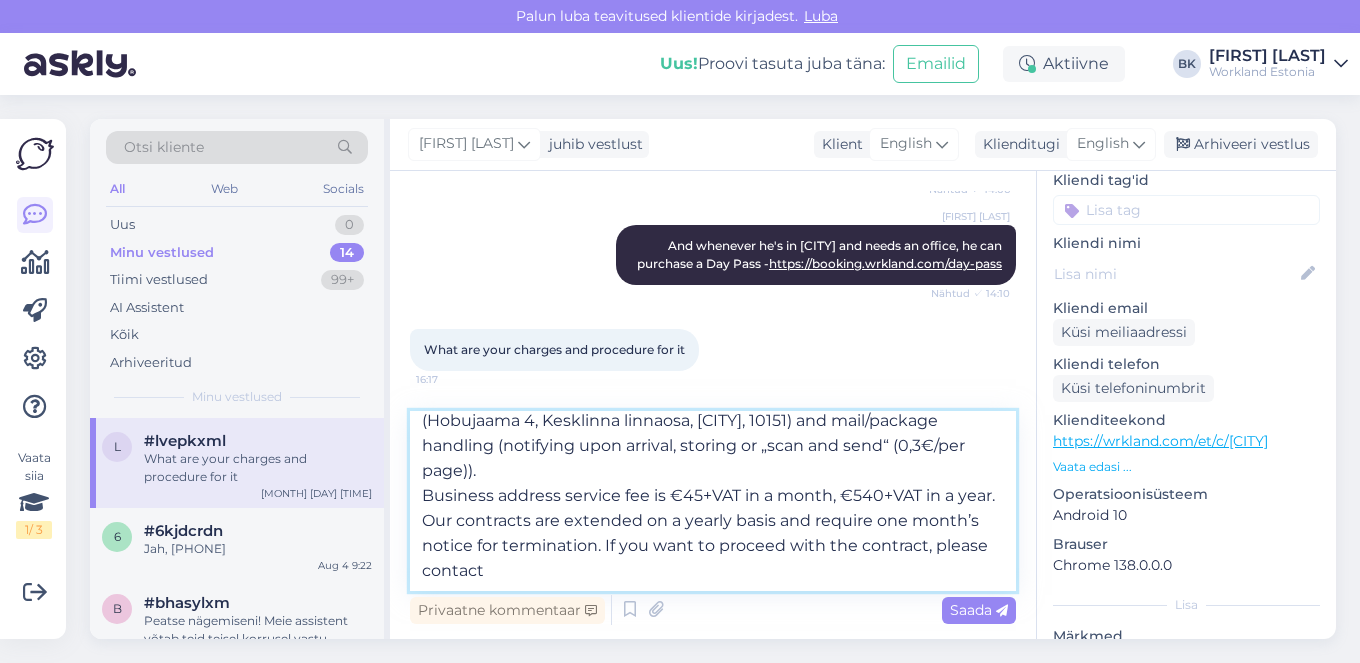 scroll, scrollTop: 36, scrollLeft: 0, axis: vertical 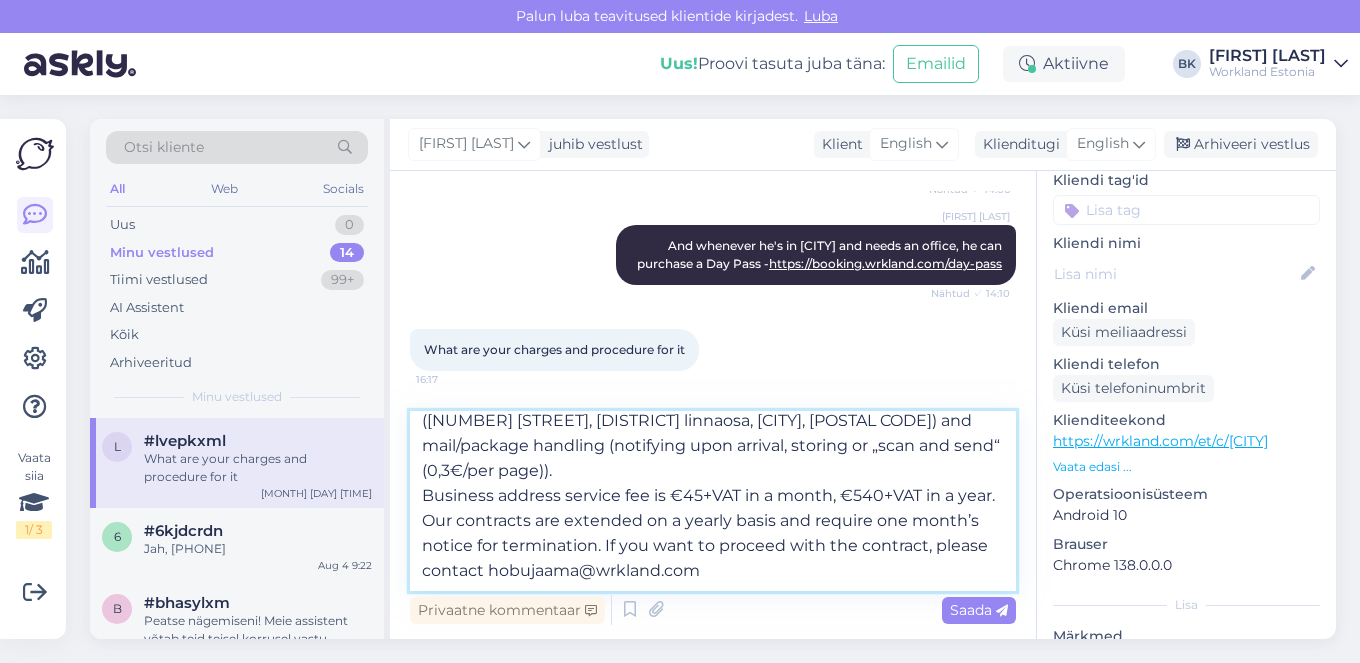 click on "The business address service contains legal business address ([NUMBER] [STREET], [DISTRICT] linnaosa, [CITY], [POSTAL CODE]) and mail/package handling (notifying upon arrival, storing or „scan and send“ (0,3€/per page)).
Business address service fee is €45+VAT in a month, €540+VAT in a year.
Our contracts are extended on a yearly basis and require one month’s notice for termination. If you want to proceed with the contract, please contact hobujaama@wrkland.com" at bounding box center (713, 501) 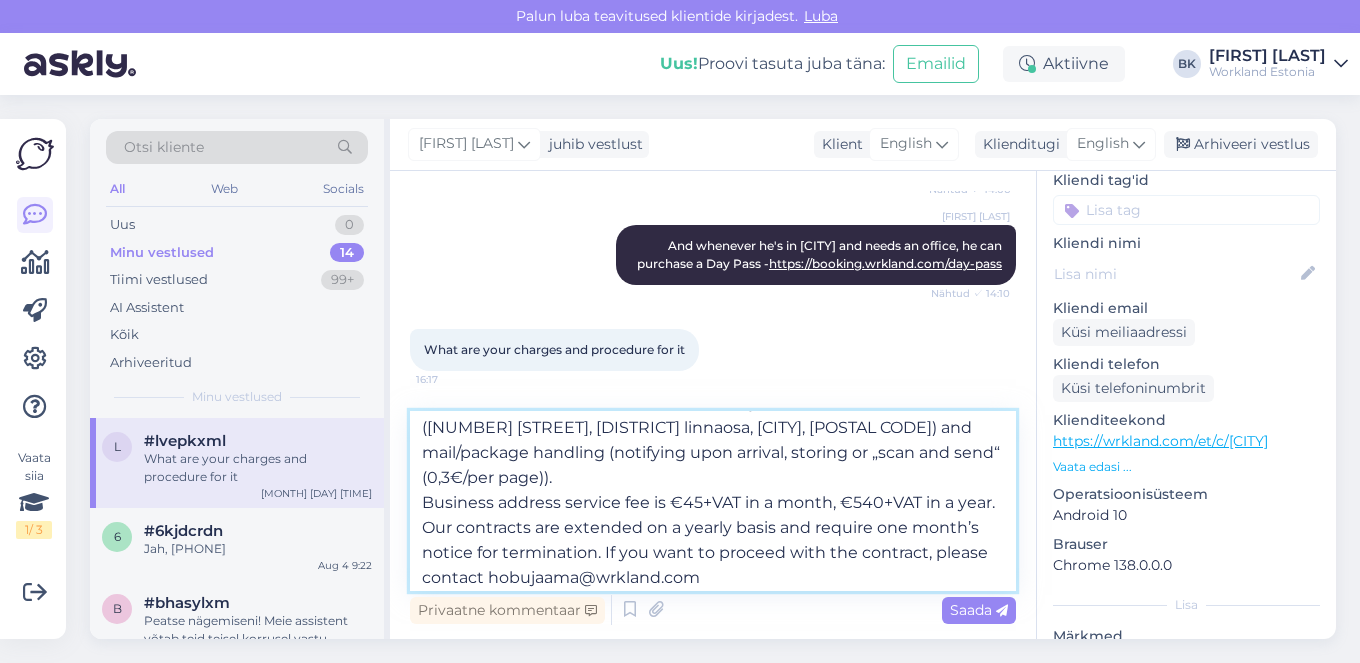 scroll, scrollTop: 36, scrollLeft: 0, axis: vertical 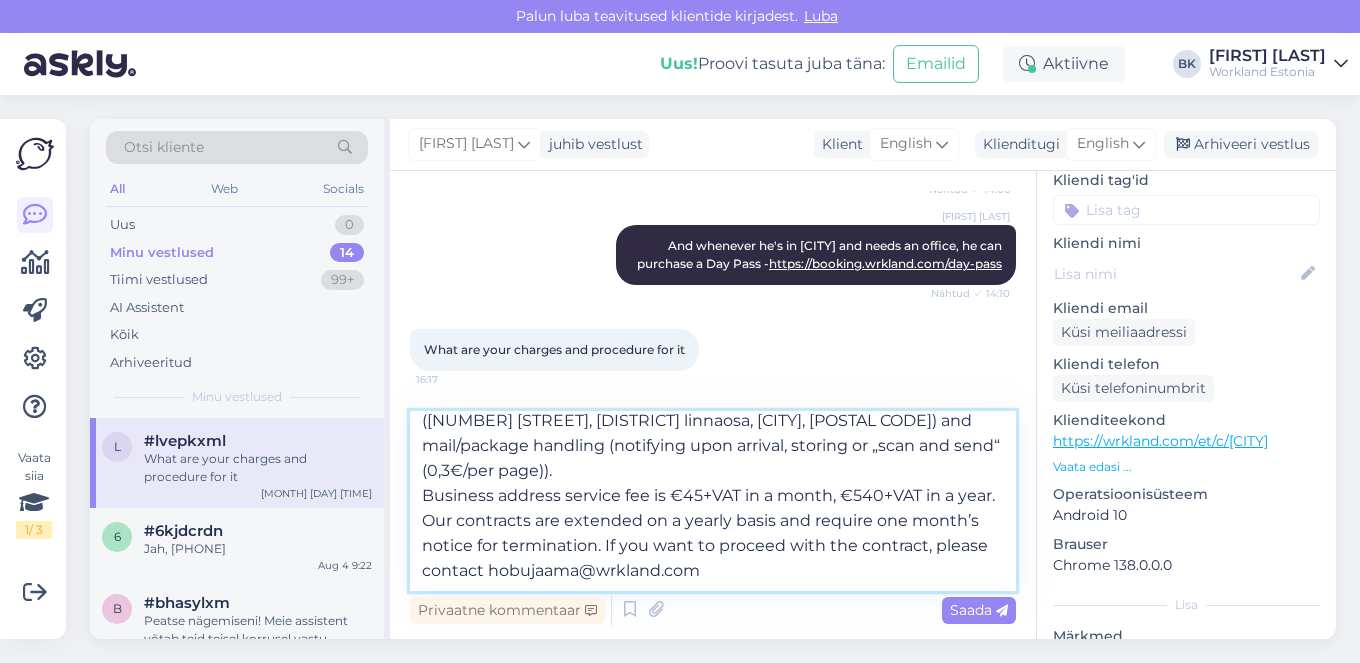 click on "The business address service contains legal business address ([NUMBER] [STREET], [DISTRICT] linnaosa, [CITY], [POSTAL CODE]) and mail/package handling (notifying upon arrival, storing or „scan and send“ (0,3€/per page)).
Business address service fee is €45+VAT in a month, €540+VAT in a year.
Our contracts are extended on a yearly basis and require one month’s notice for termination. If you want to proceed with the contract, please contact hobujaama@wrkland.com" at bounding box center [713, 501] 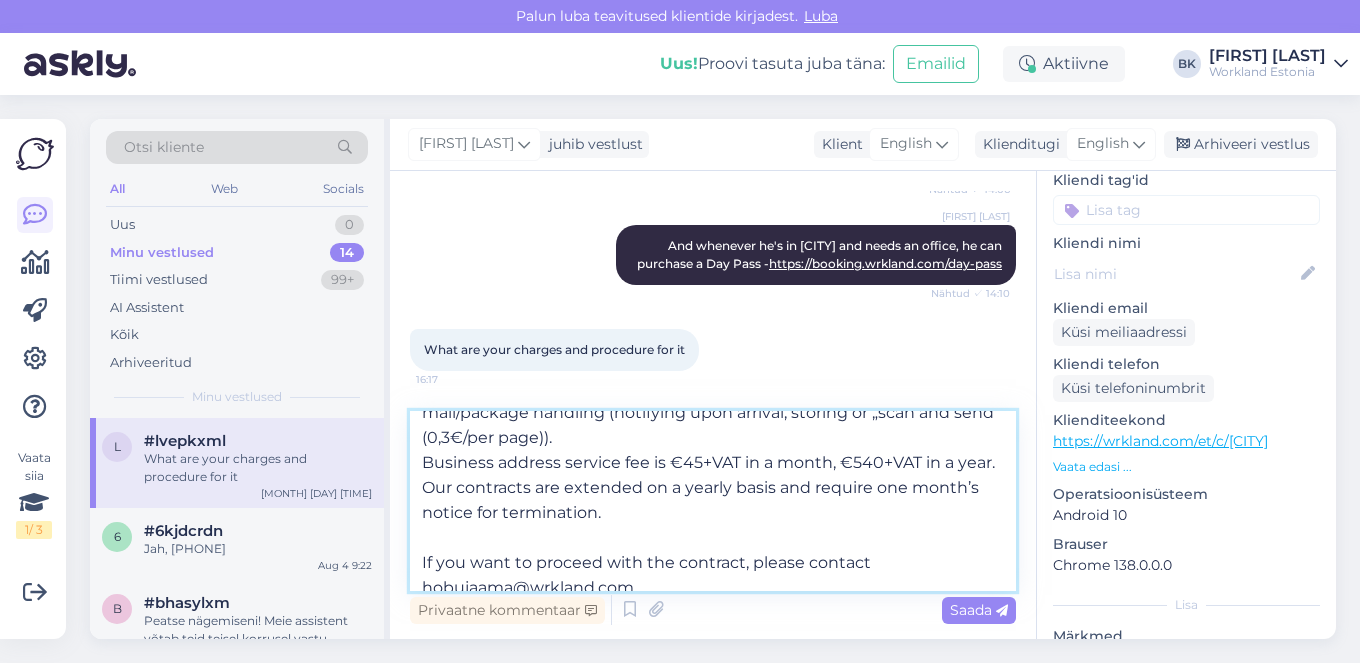 scroll, scrollTop: 86, scrollLeft: 0, axis: vertical 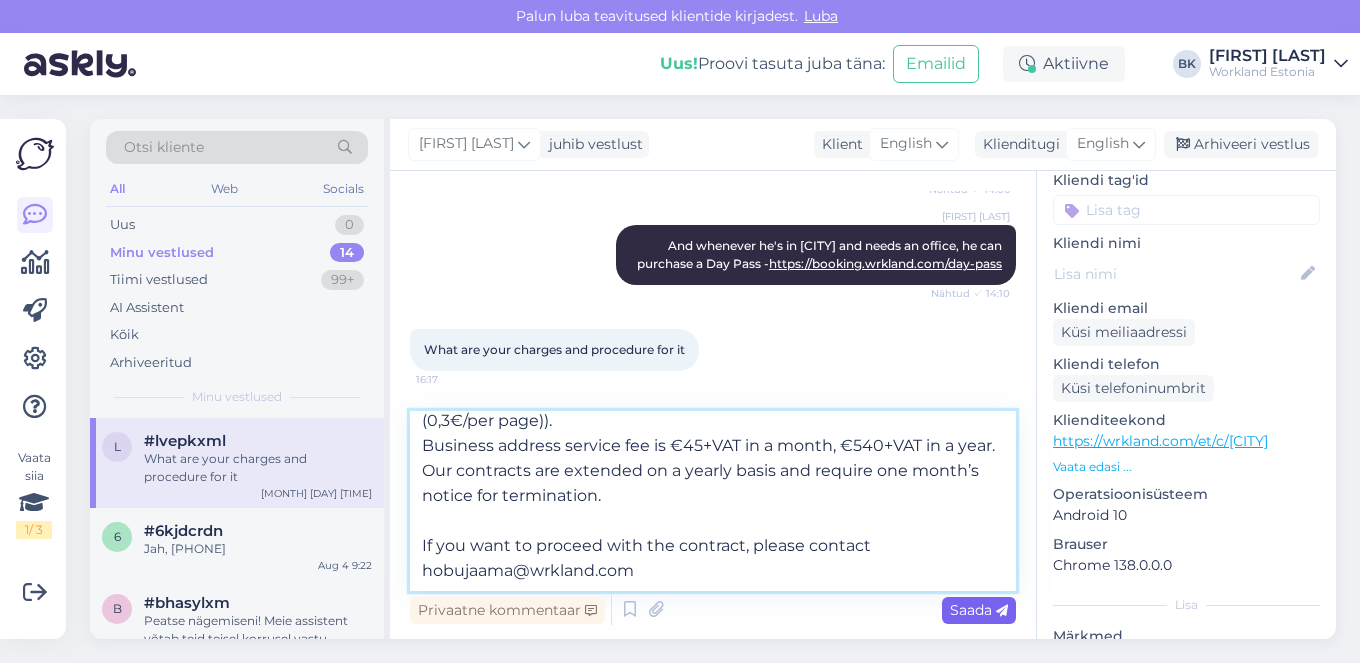 type on "The business address service contains legal business address ([NUMBER] [STREET], [DISTRICT] linnaosa, [CITY], [POSTAL CODE]) and mail/package handling (notifying upon arrival, storing or „scan and send“ (0,3€/per page)).
Business address service fee is €45+VAT in a month, €540+VAT in a year.
Our contracts are extended on a yearly basis and require one month’s notice for termination.
If you want to proceed with the contract, please contact hobujaama@wrkland.com" 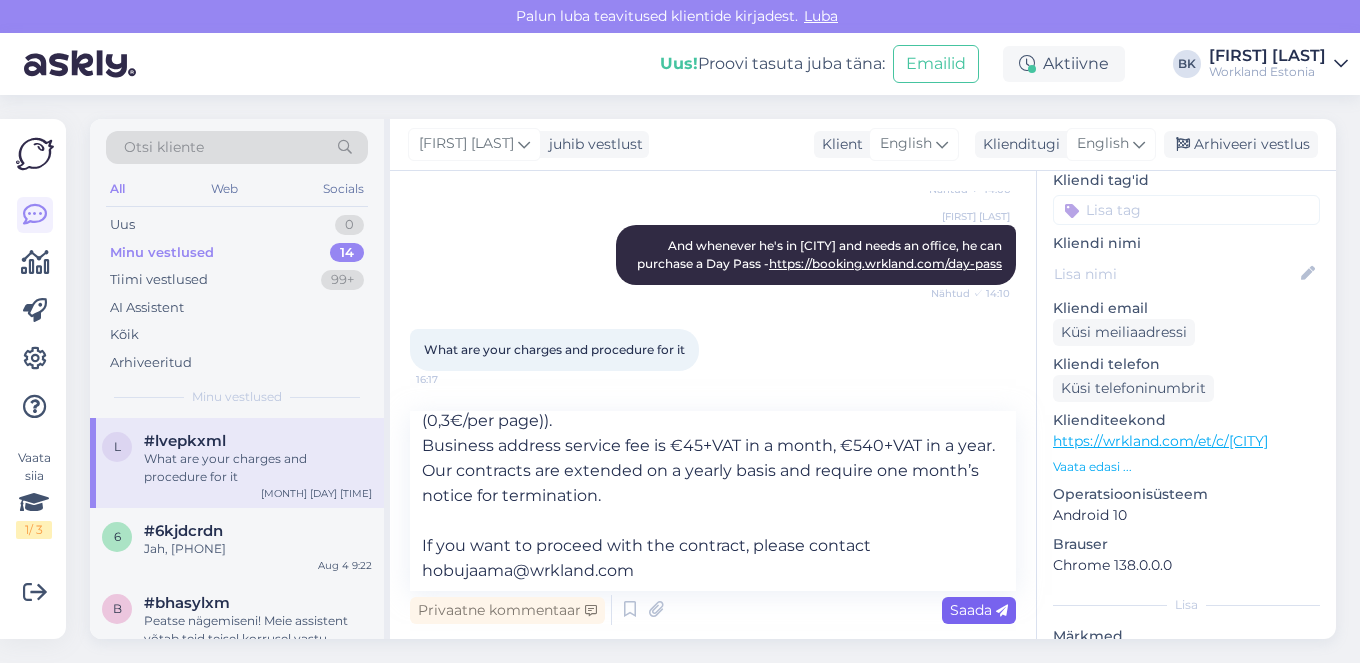click on "Saada" at bounding box center (979, 610) 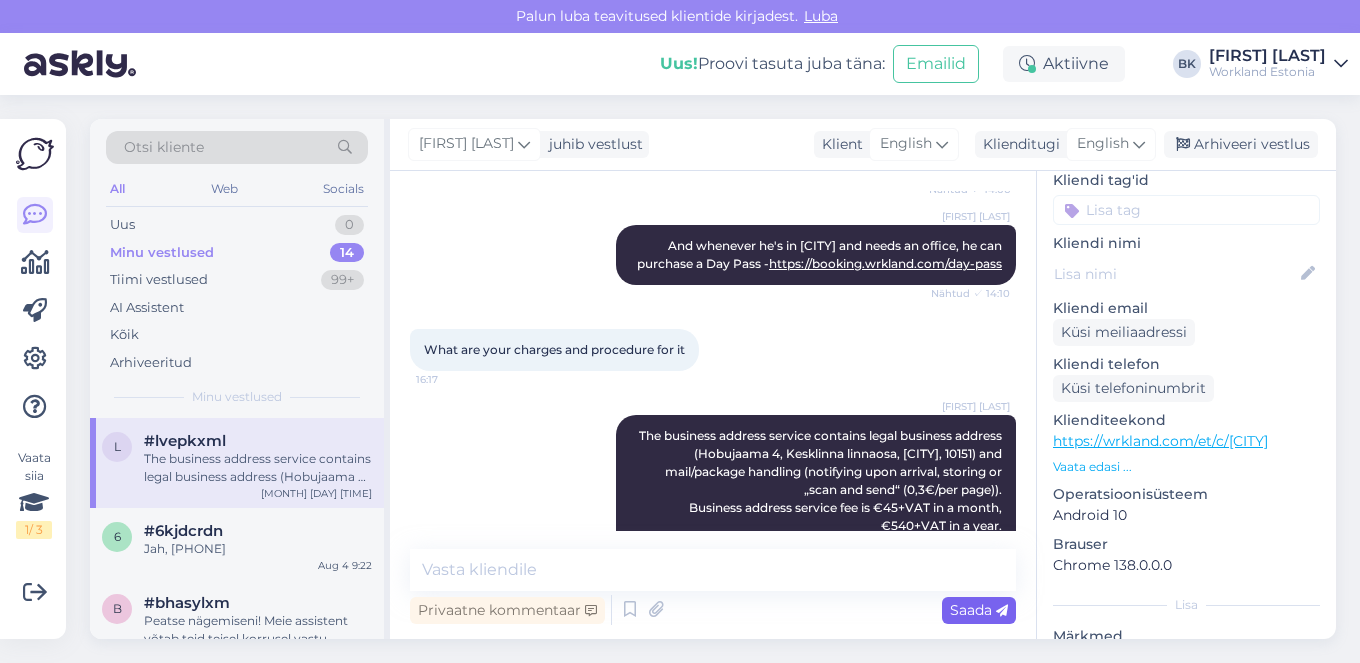scroll, scrollTop: 0, scrollLeft: 0, axis: both 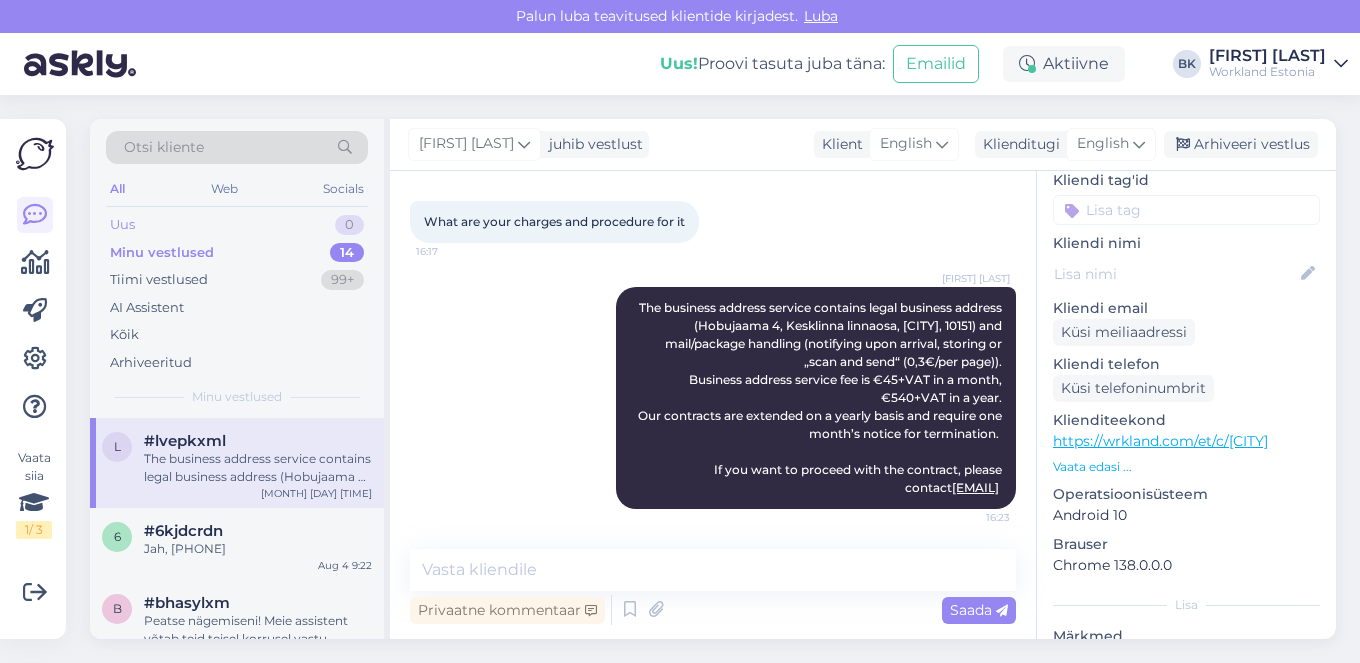 click on "Uus 0" at bounding box center [237, 225] 